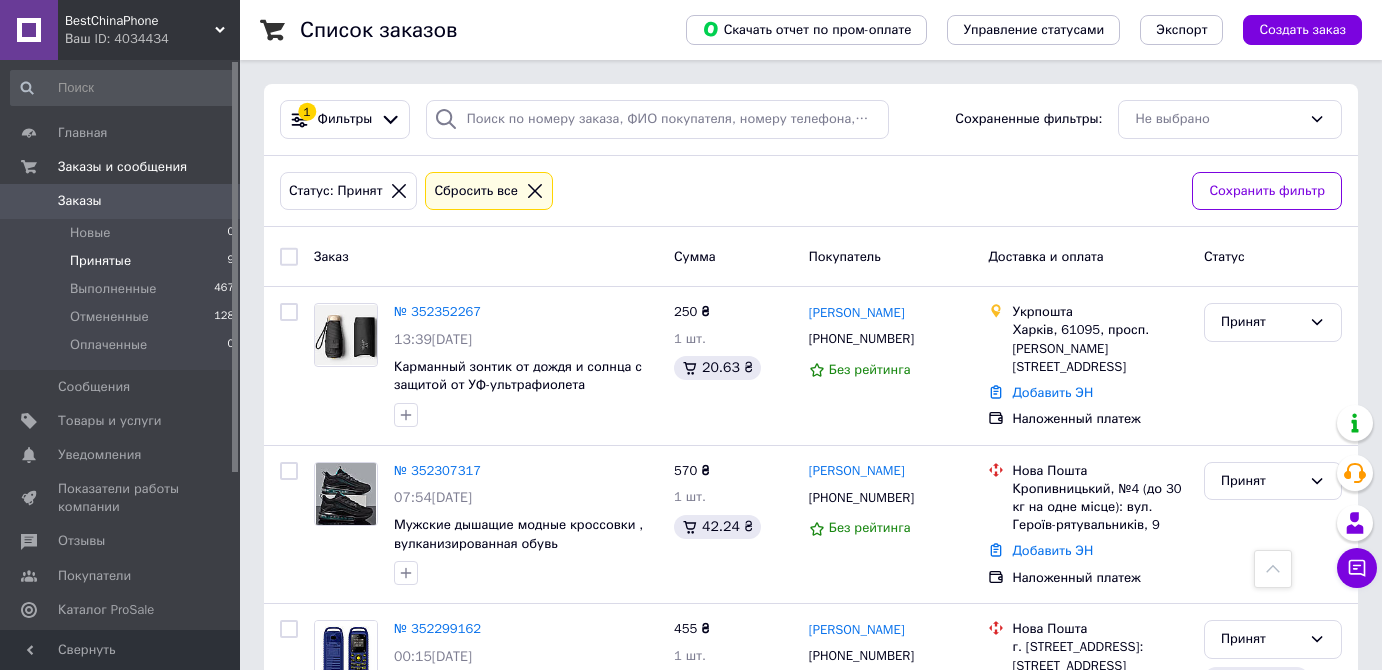 scroll, scrollTop: 1200, scrollLeft: 0, axis: vertical 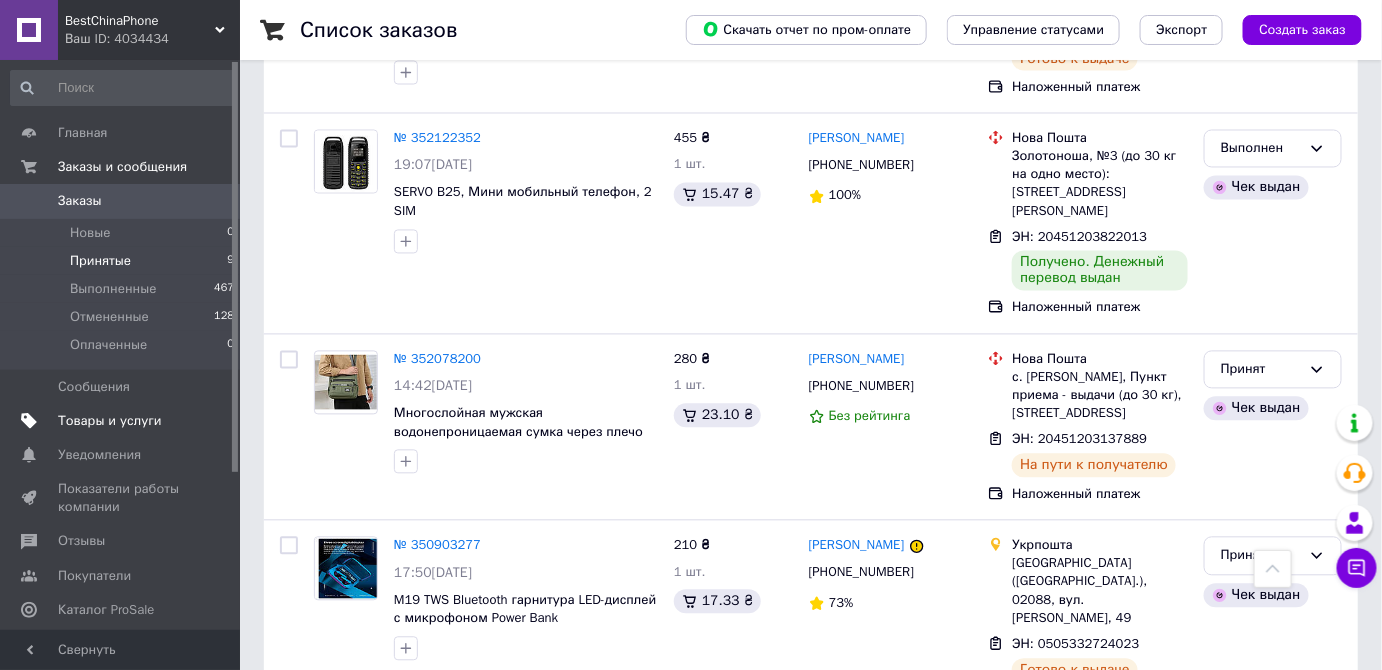 click on "Товары и услуги" at bounding box center [110, 421] 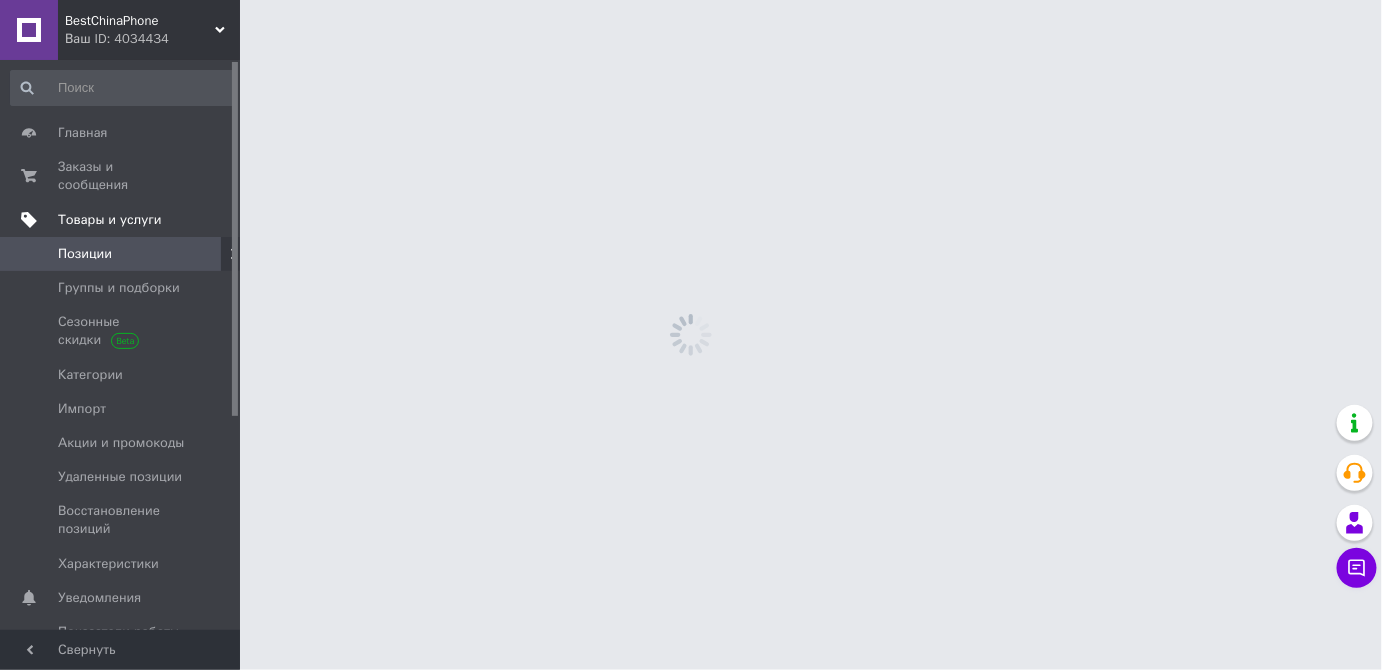 scroll, scrollTop: 0, scrollLeft: 0, axis: both 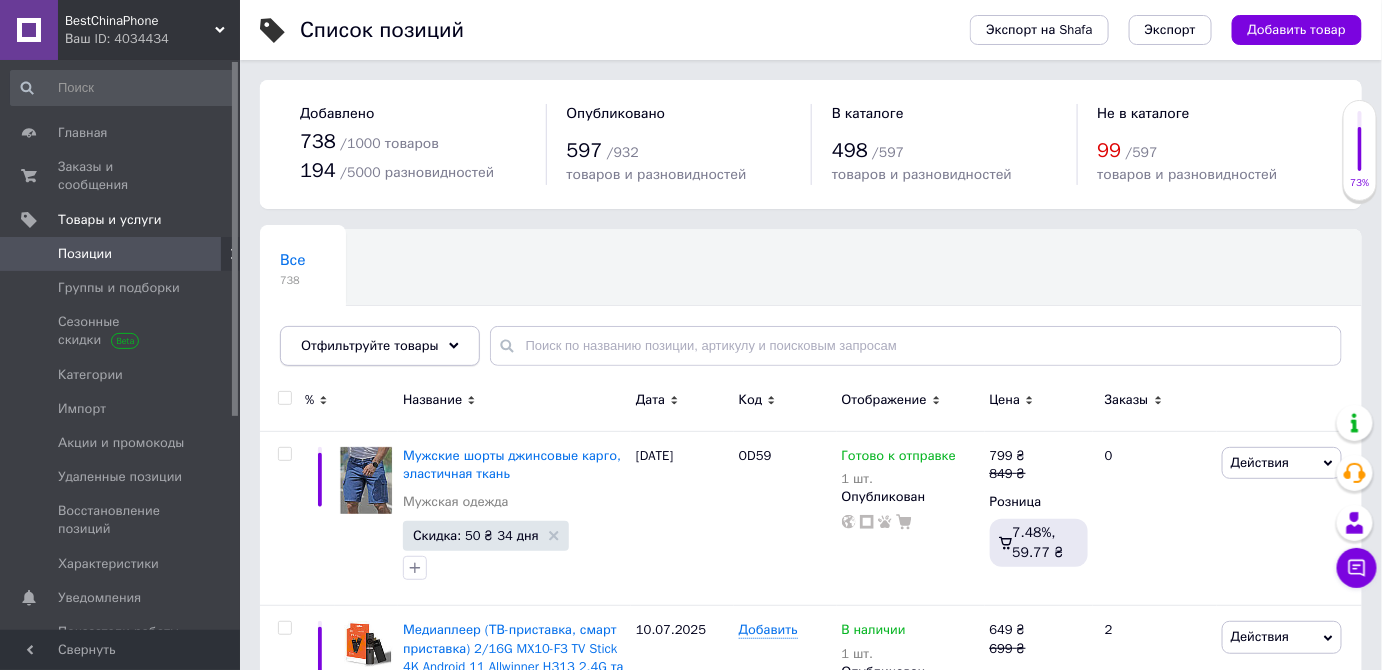 click on "Отфильтруйте товары" at bounding box center (380, 346) 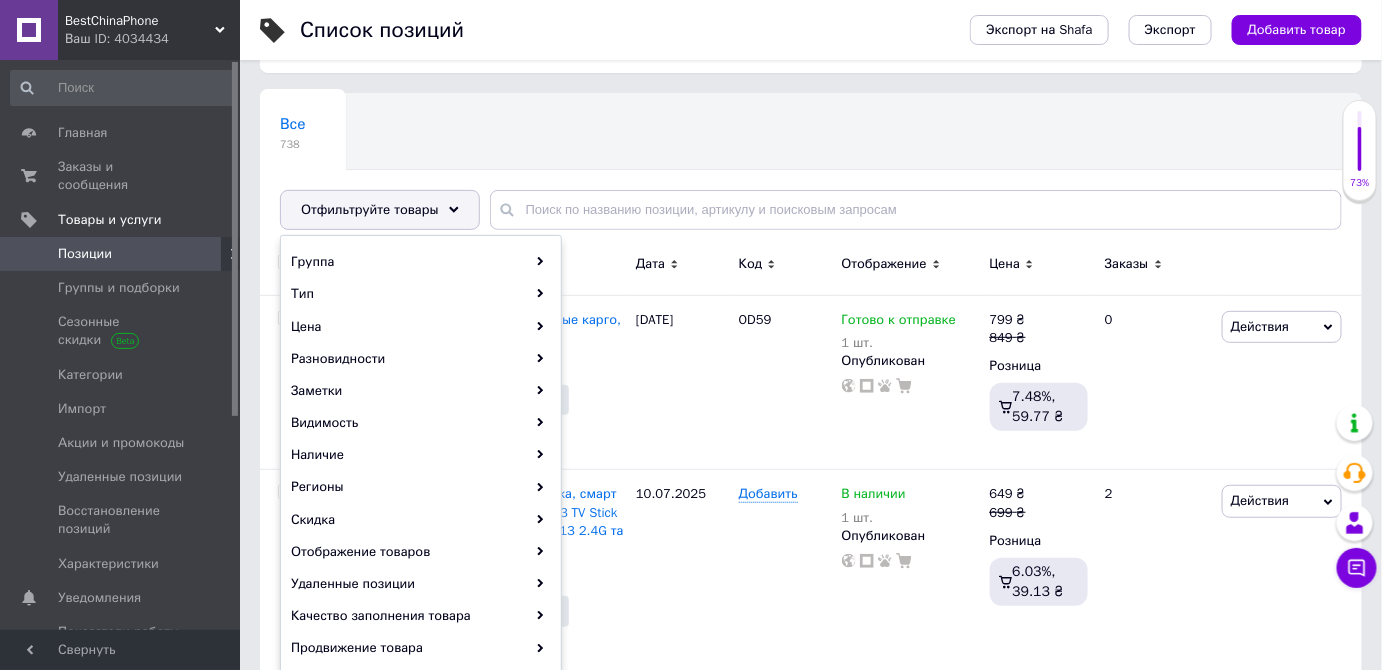 scroll, scrollTop: 181, scrollLeft: 0, axis: vertical 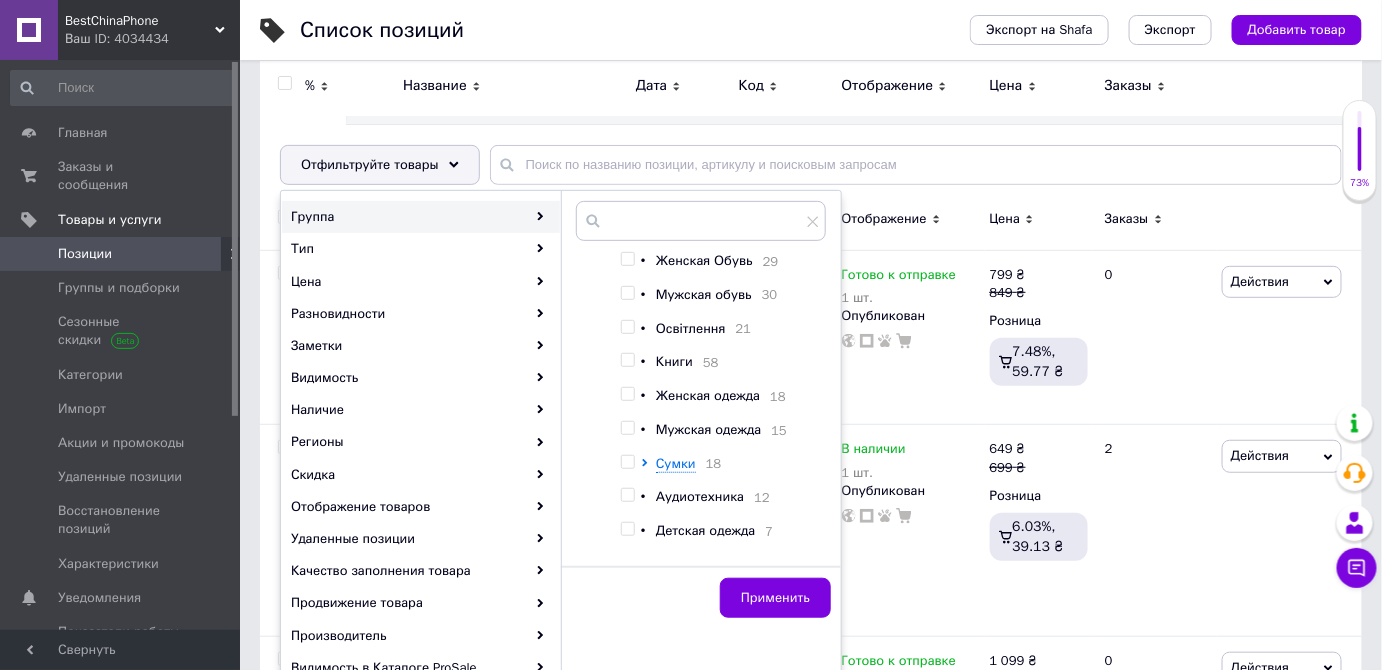 click at bounding box center [627, 428] 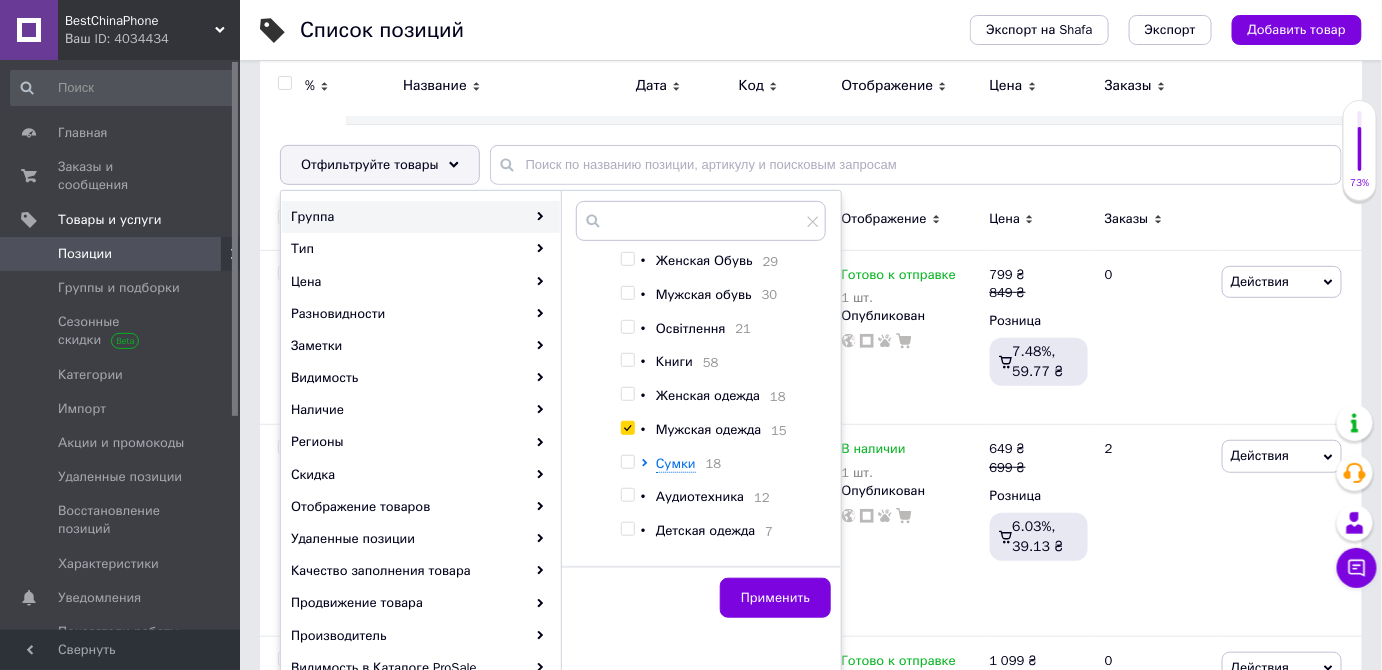 checkbox on "true" 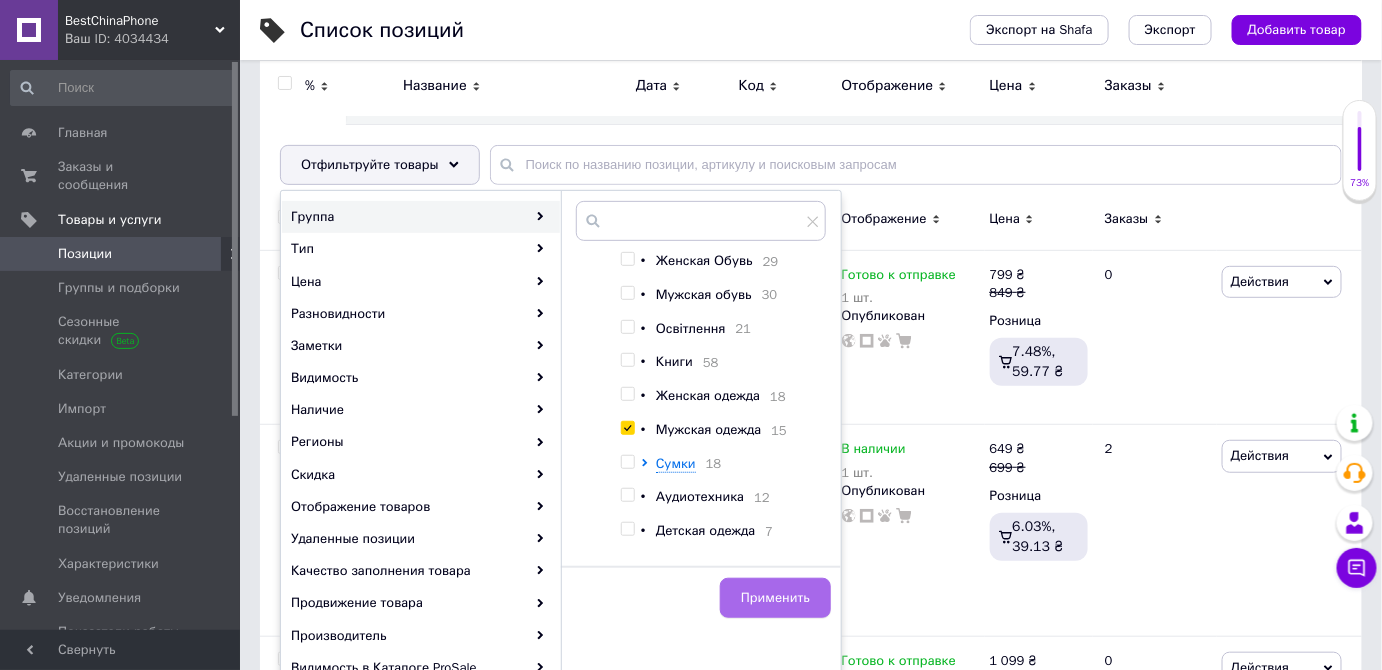 click on "Применить" at bounding box center [775, 598] 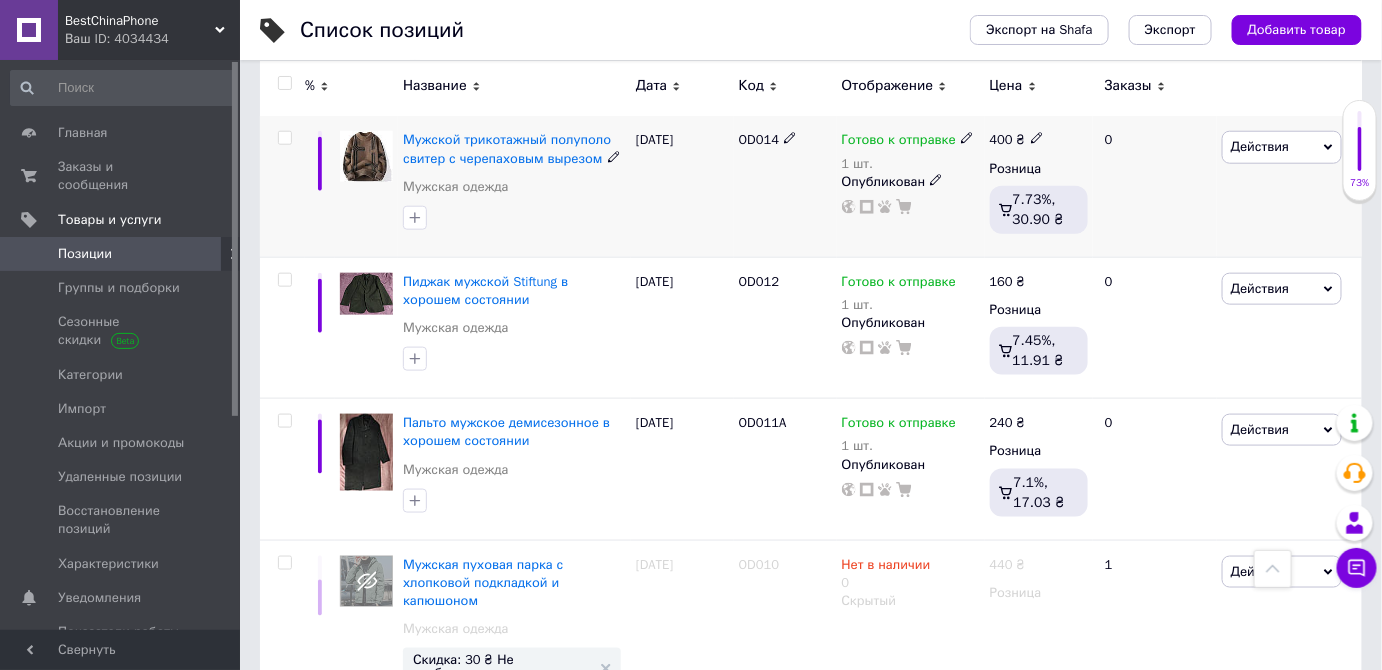 scroll, scrollTop: 3181, scrollLeft: 0, axis: vertical 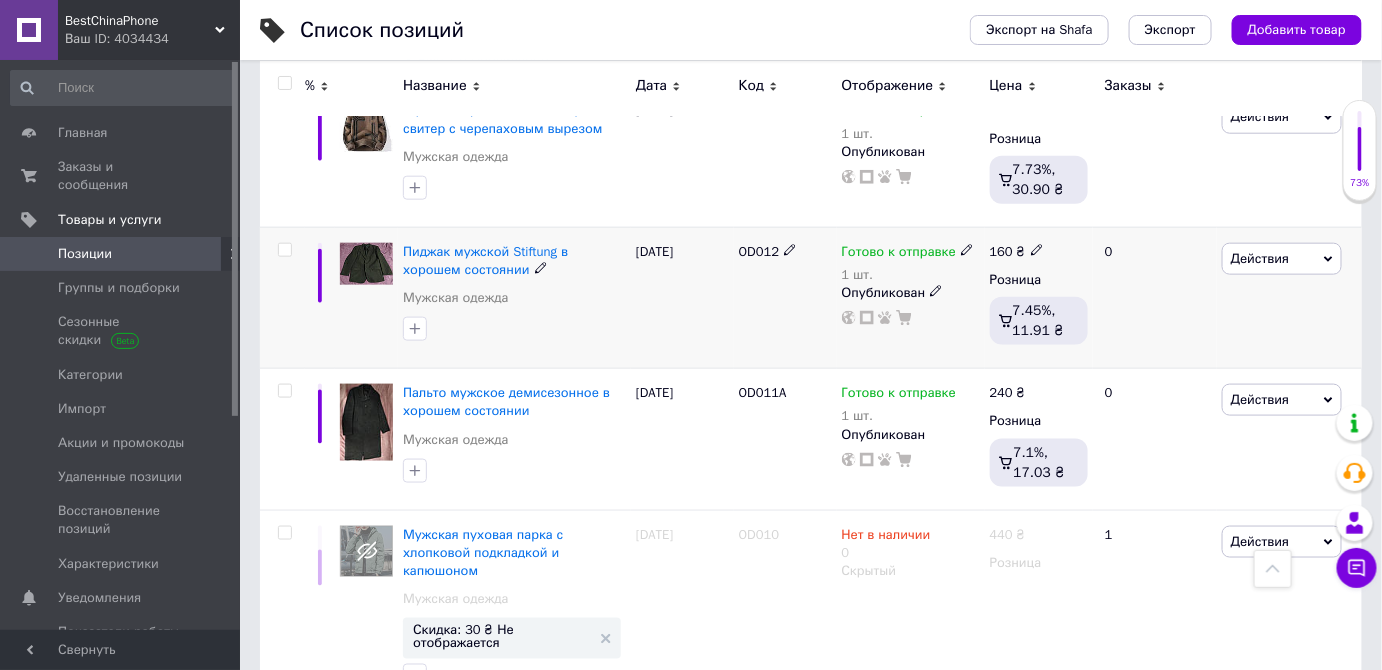 click 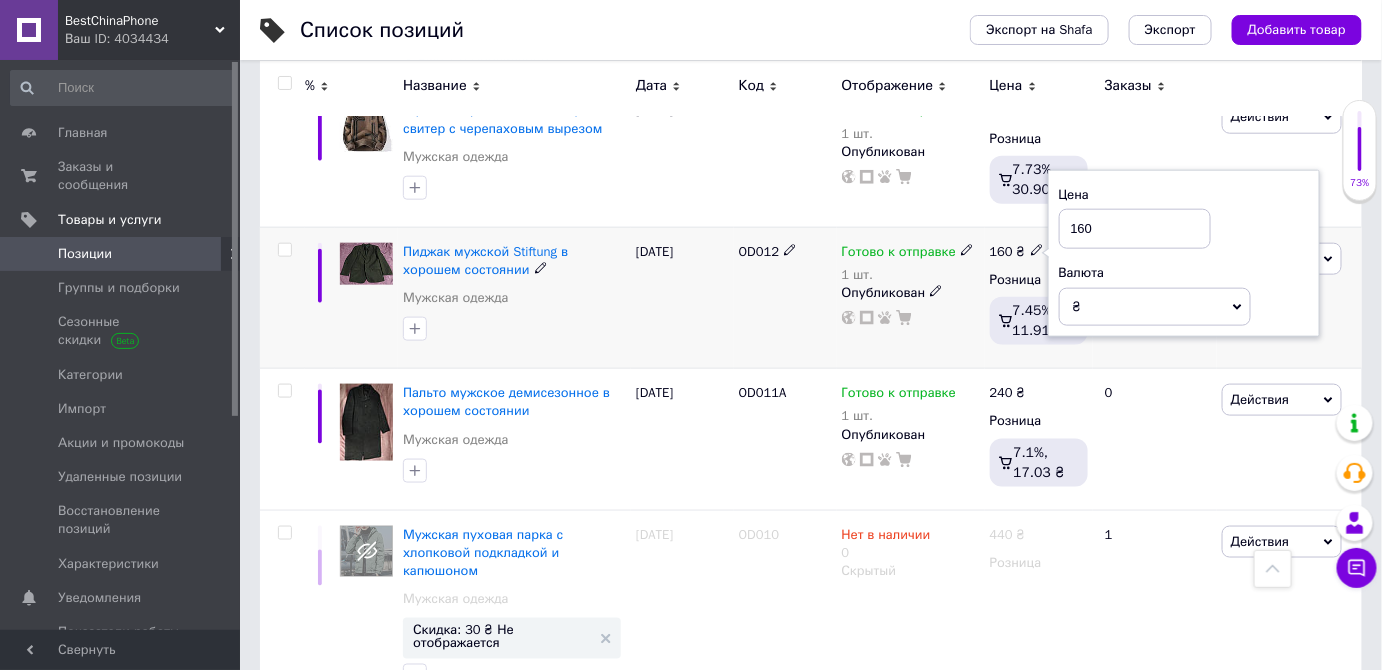 drag, startPoint x: 1109, startPoint y: 203, endPoint x: 1077, endPoint y: 201, distance: 32.06244 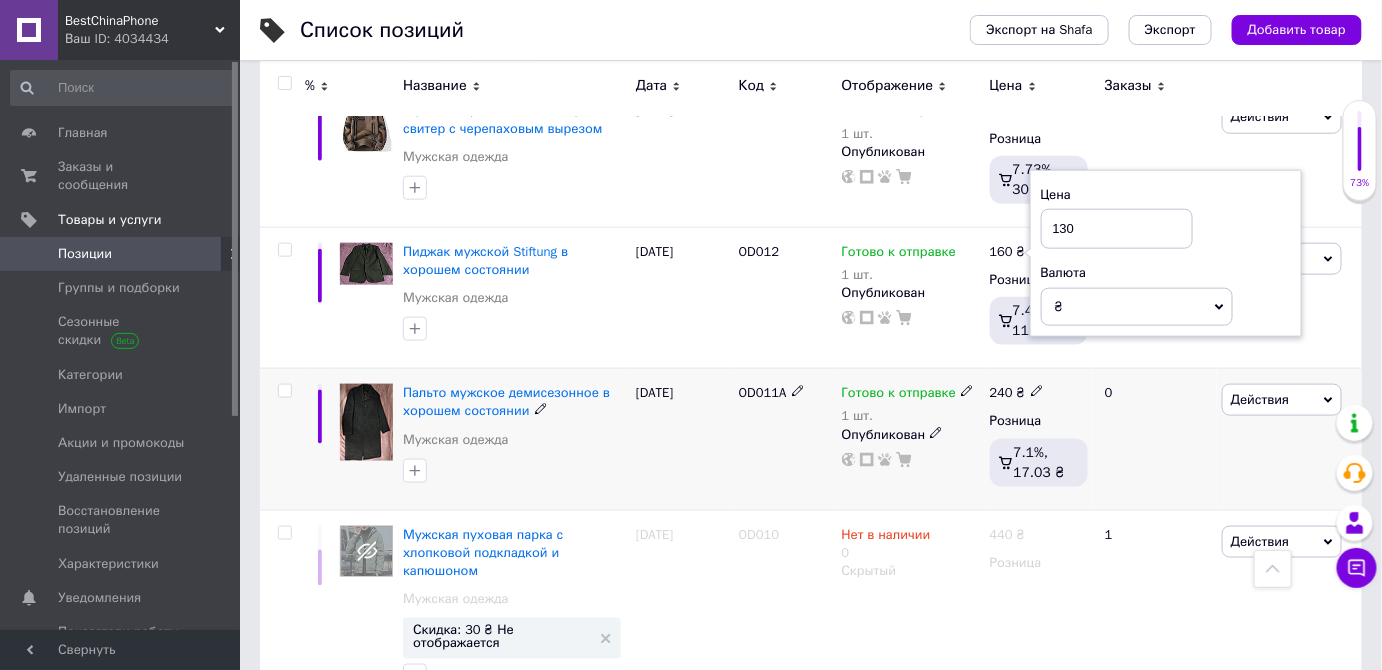 type on "130" 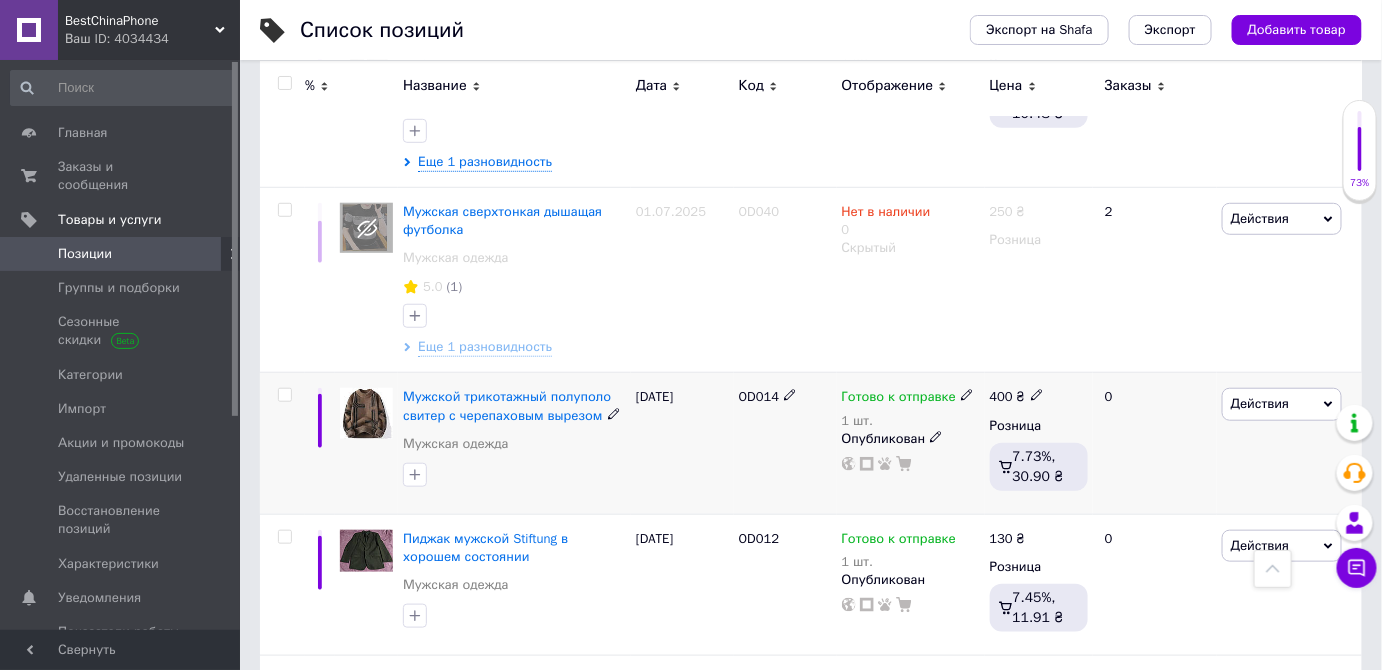 scroll, scrollTop: 2925, scrollLeft: 0, axis: vertical 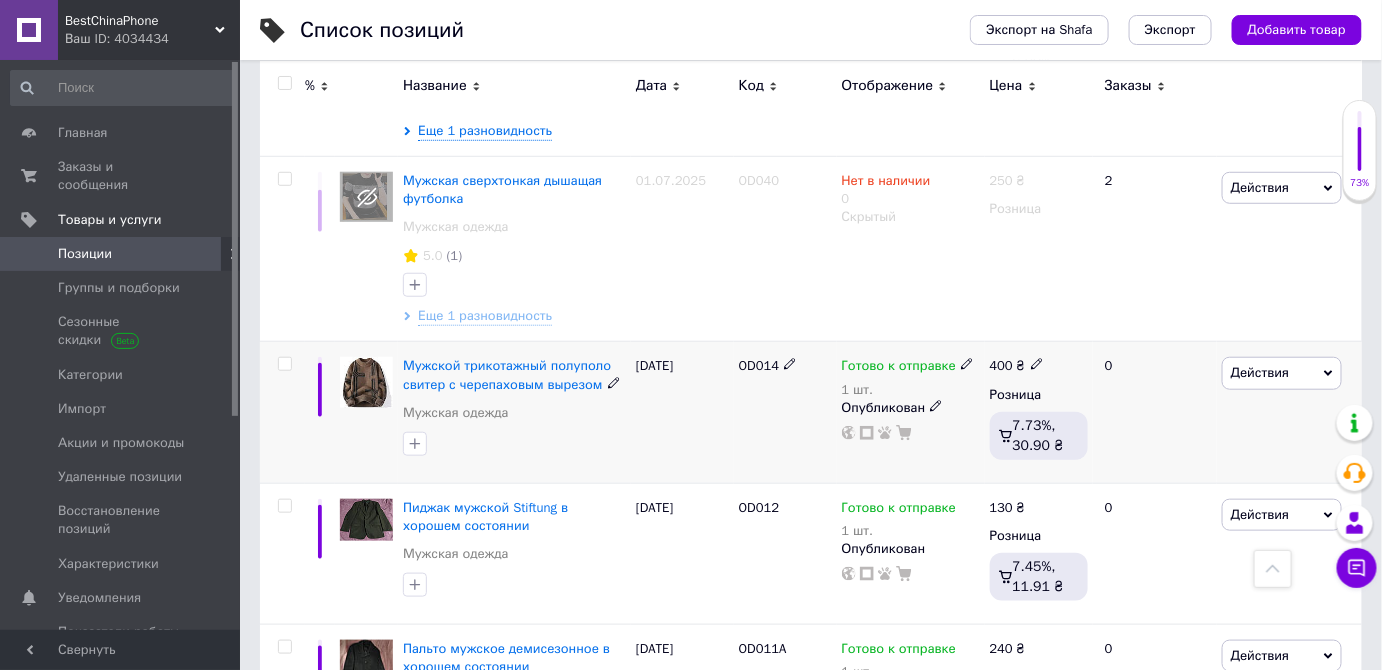 click 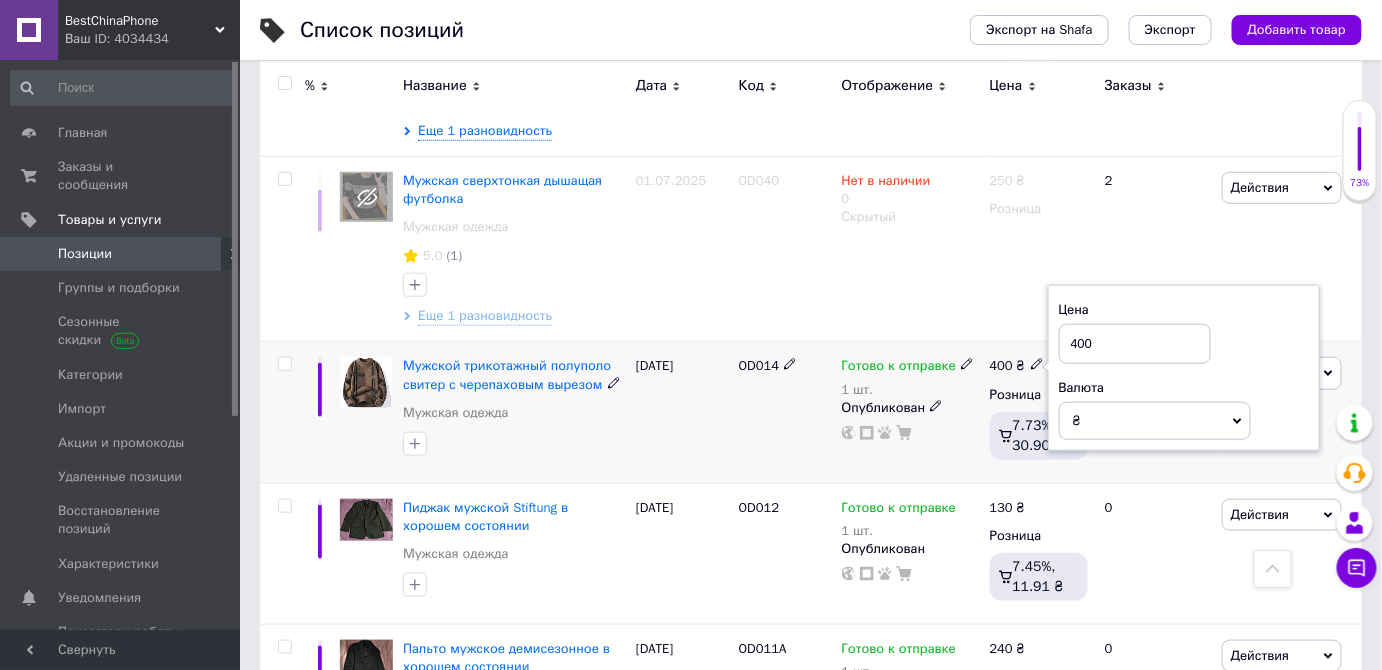 drag, startPoint x: 1129, startPoint y: 314, endPoint x: 1061, endPoint y: 313, distance: 68.007355 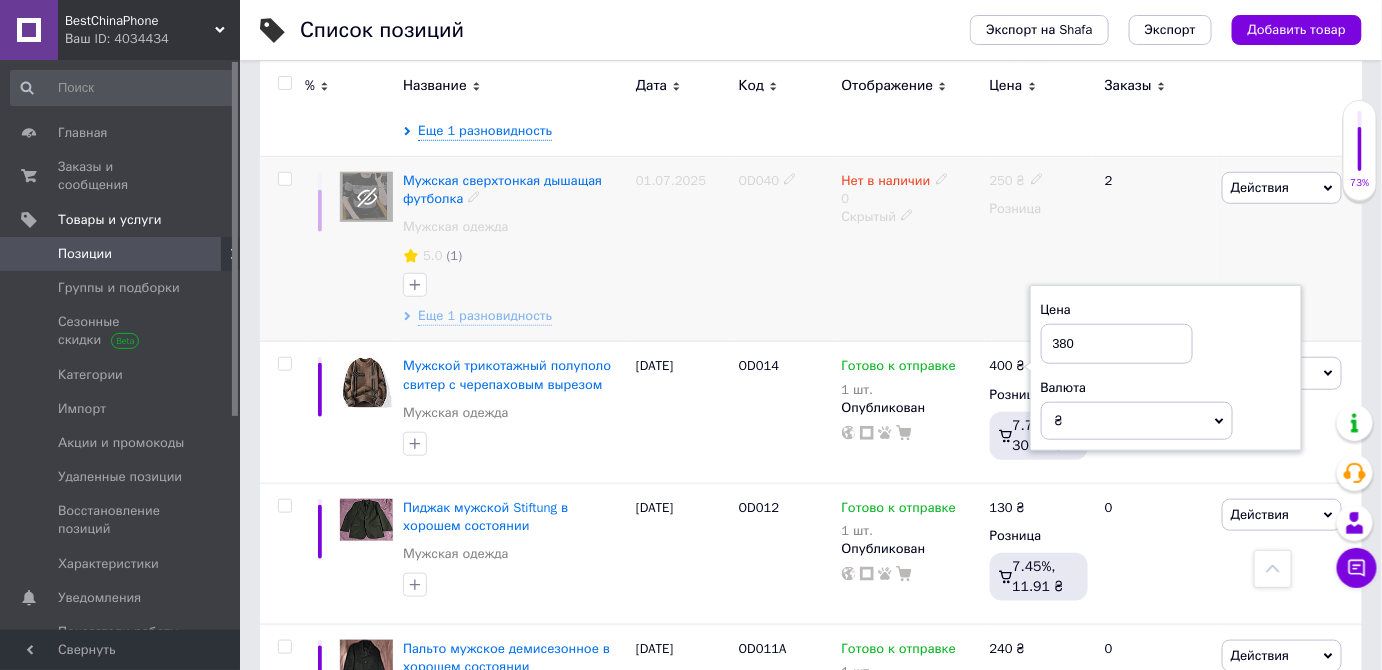 type on "380" 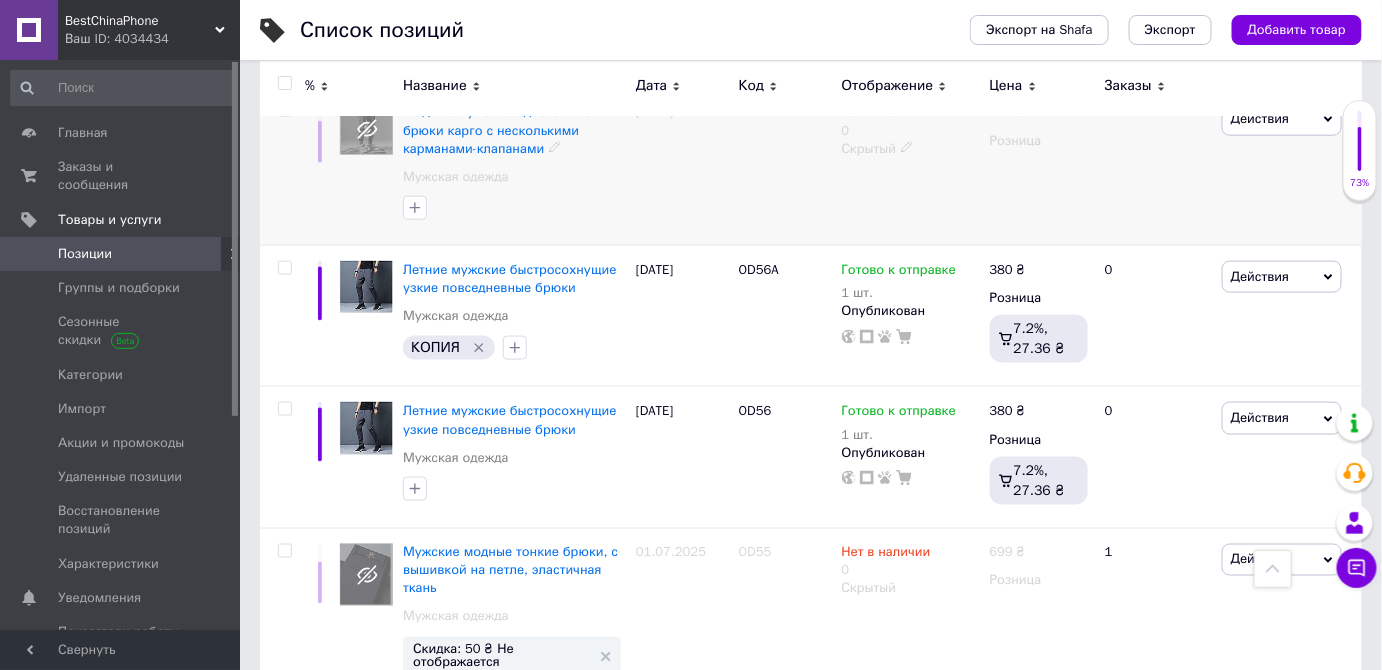 scroll, scrollTop: 743, scrollLeft: 0, axis: vertical 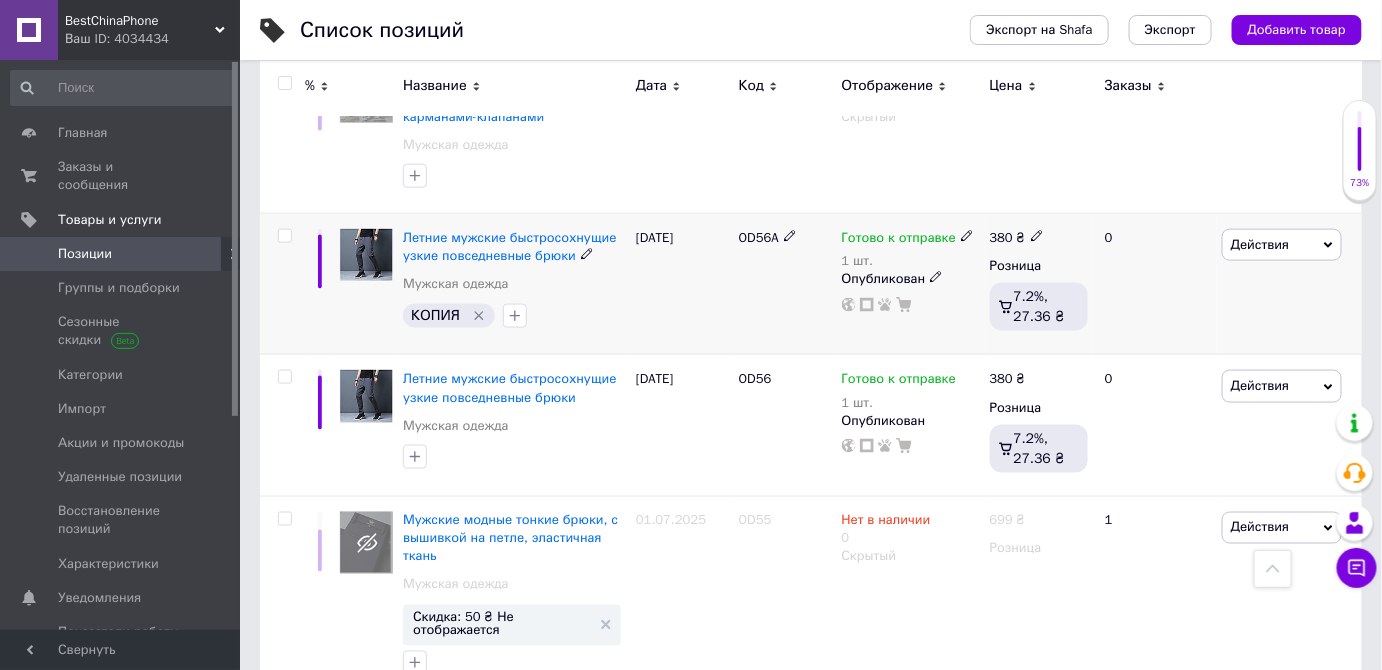 click at bounding box center [284, 236] 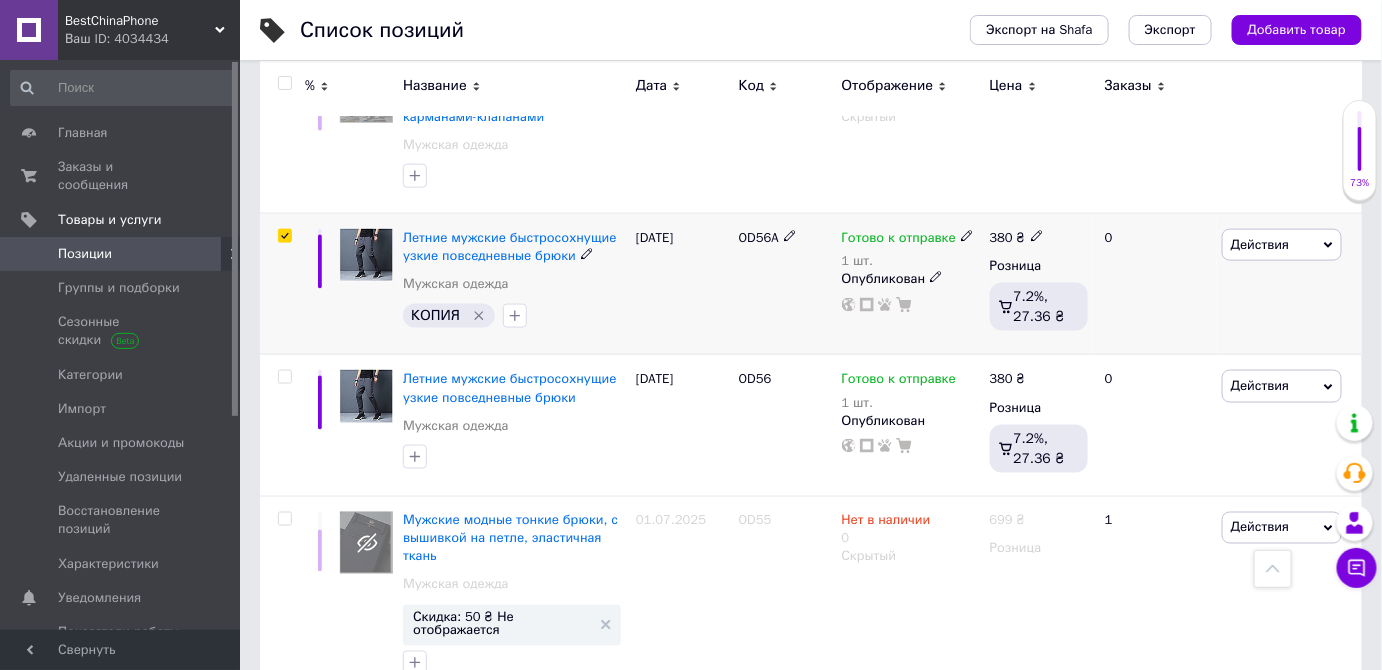 checkbox on "true" 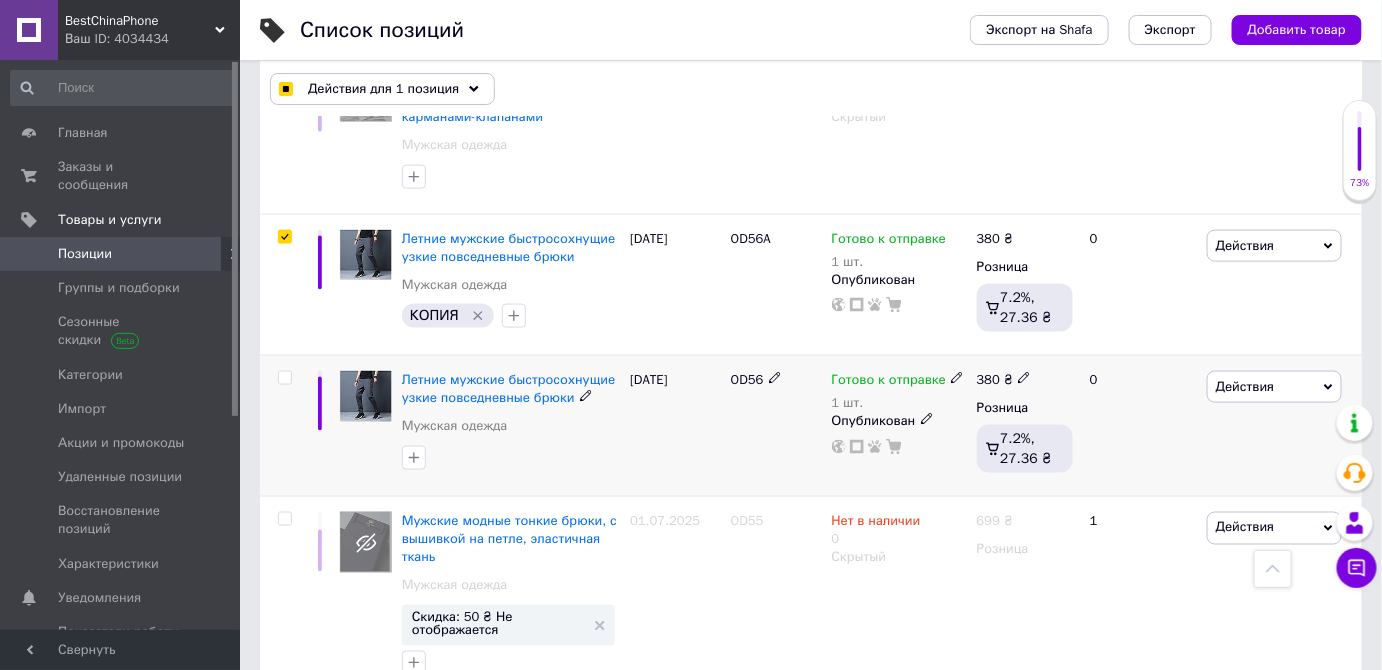 click at bounding box center (284, 378) 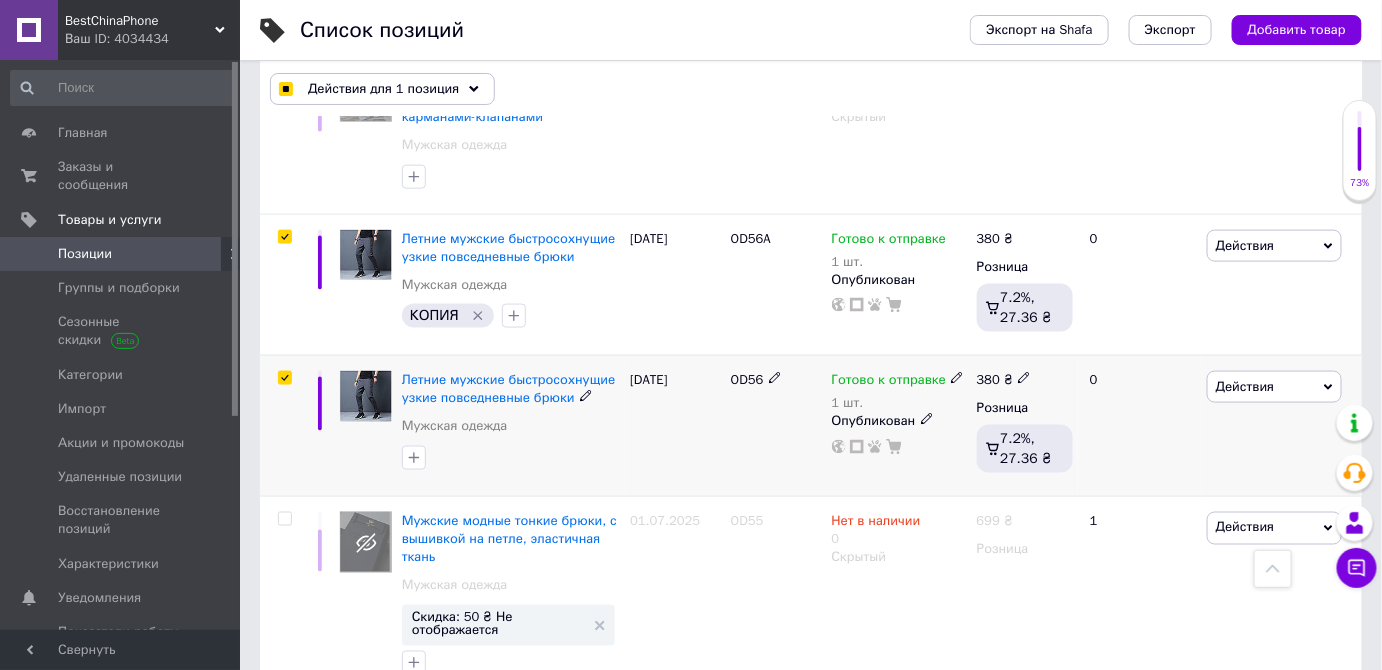 checkbox on "true" 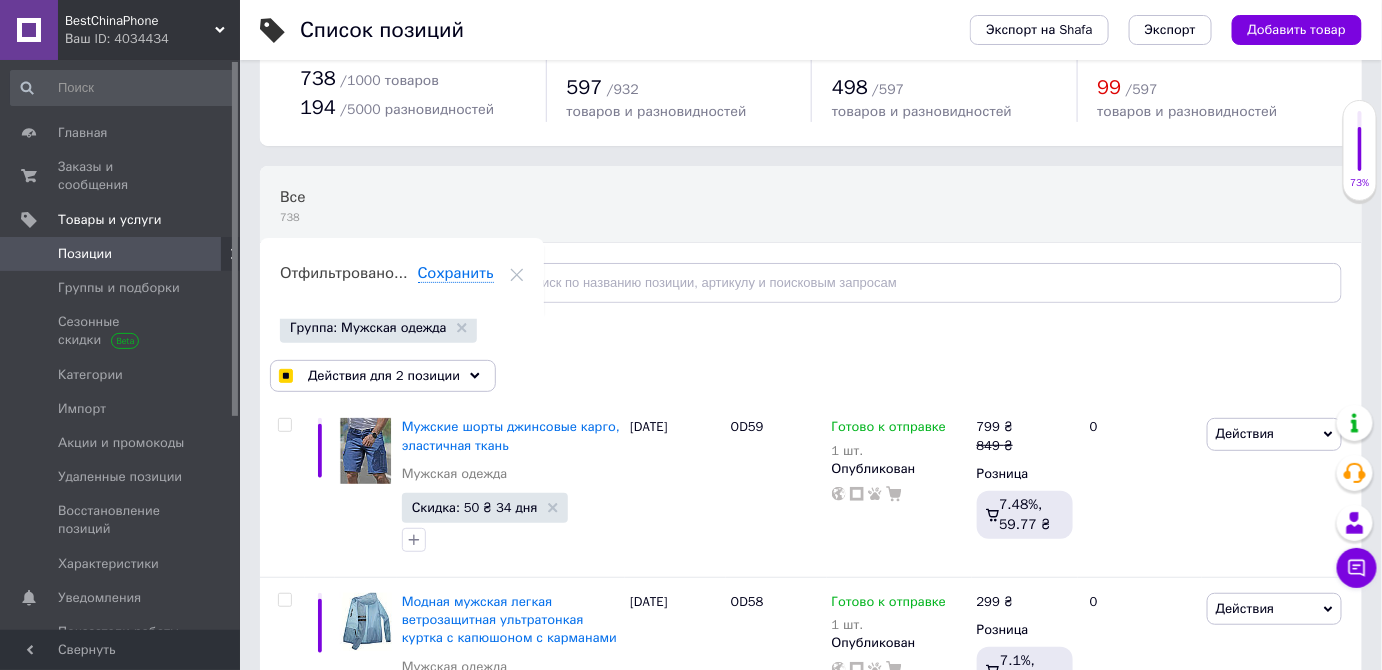 scroll, scrollTop: 90, scrollLeft: 0, axis: vertical 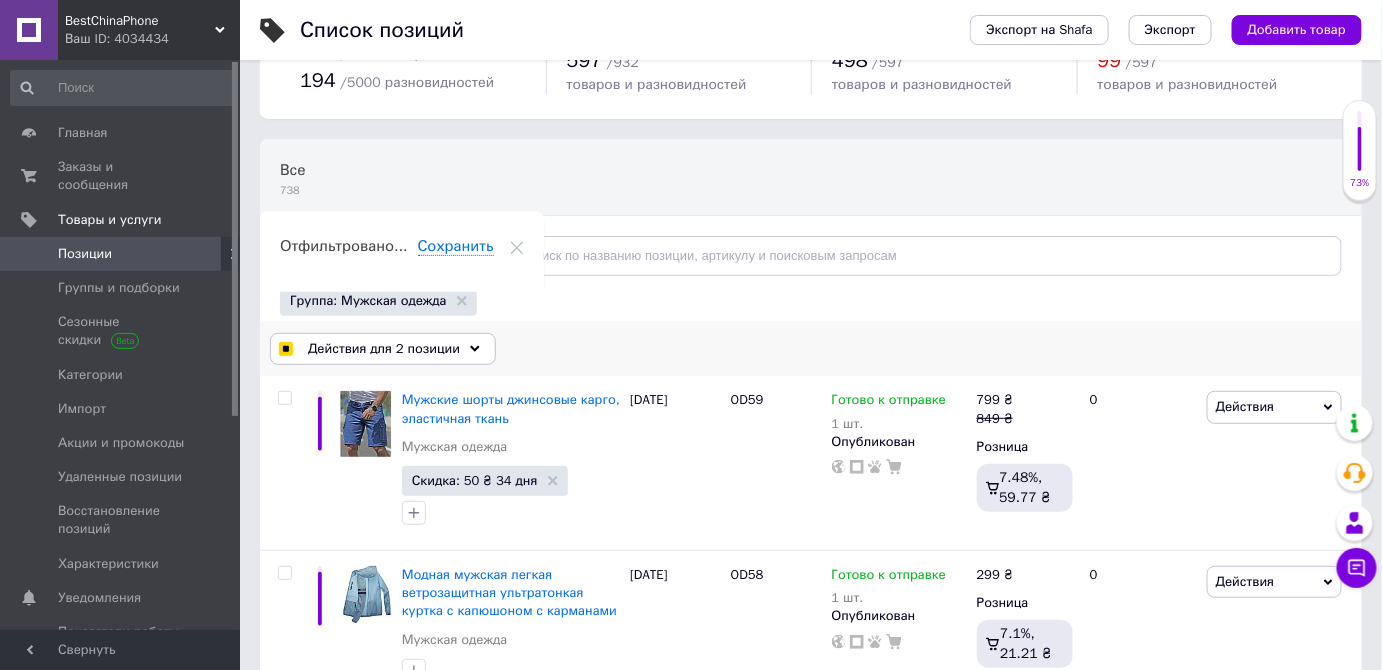 click 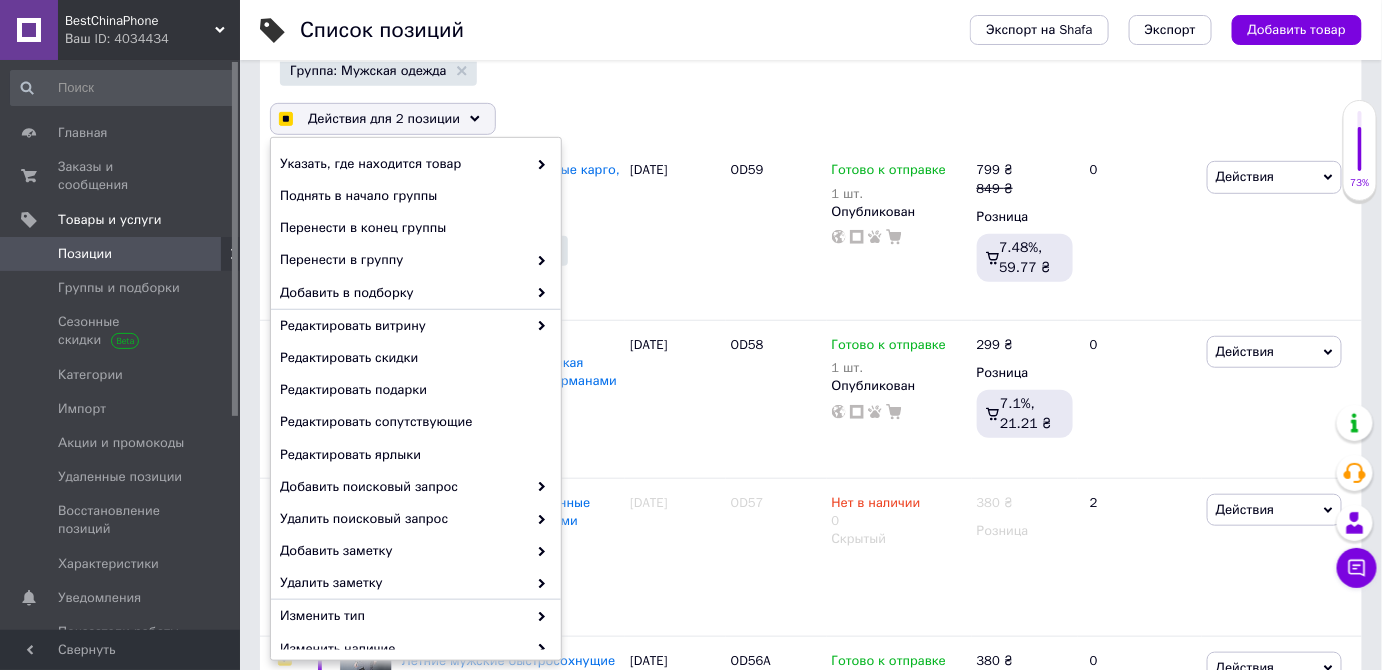 scroll, scrollTop: 363, scrollLeft: 0, axis: vertical 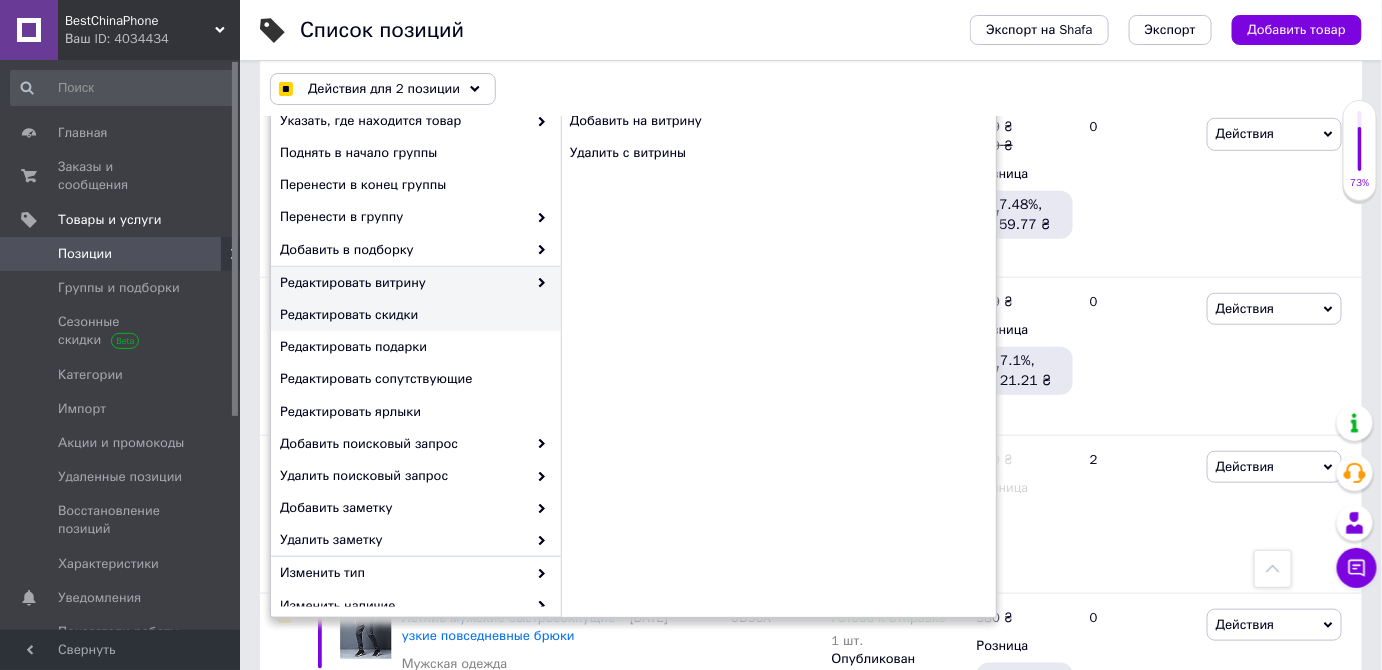 click on "Редактировать скидки" at bounding box center (413, 315) 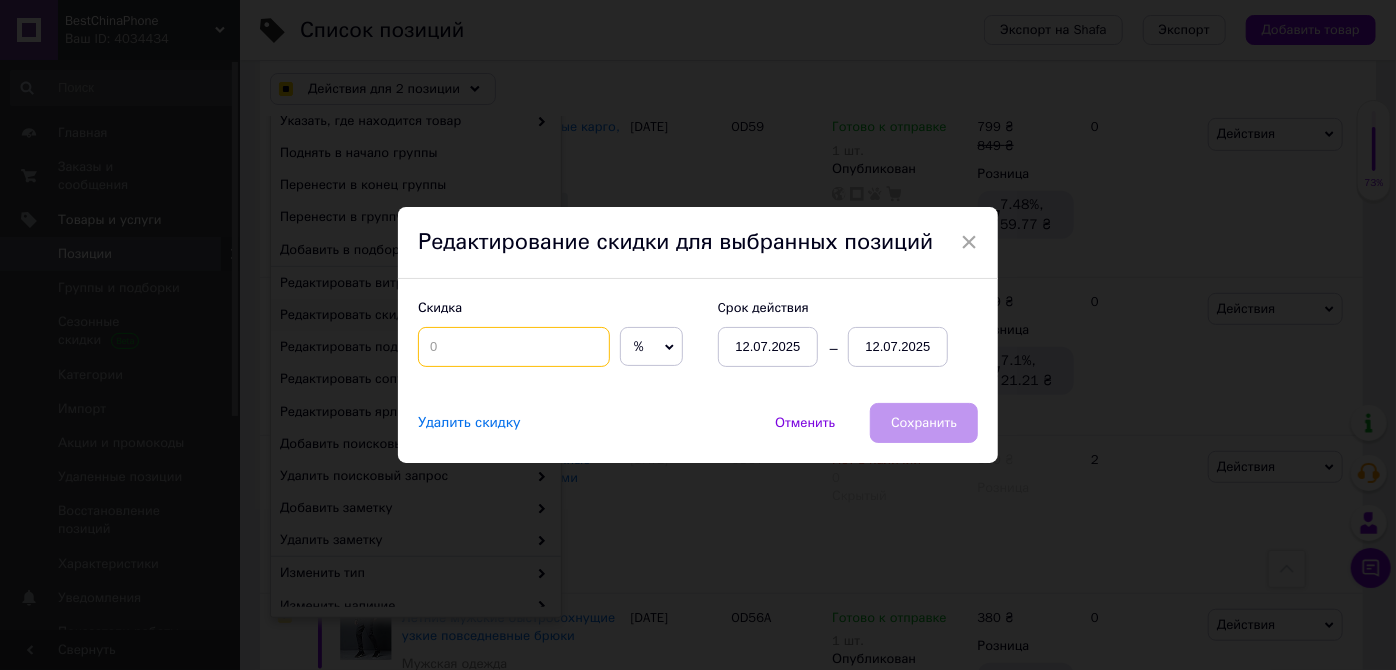 click at bounding box center (514, 347) 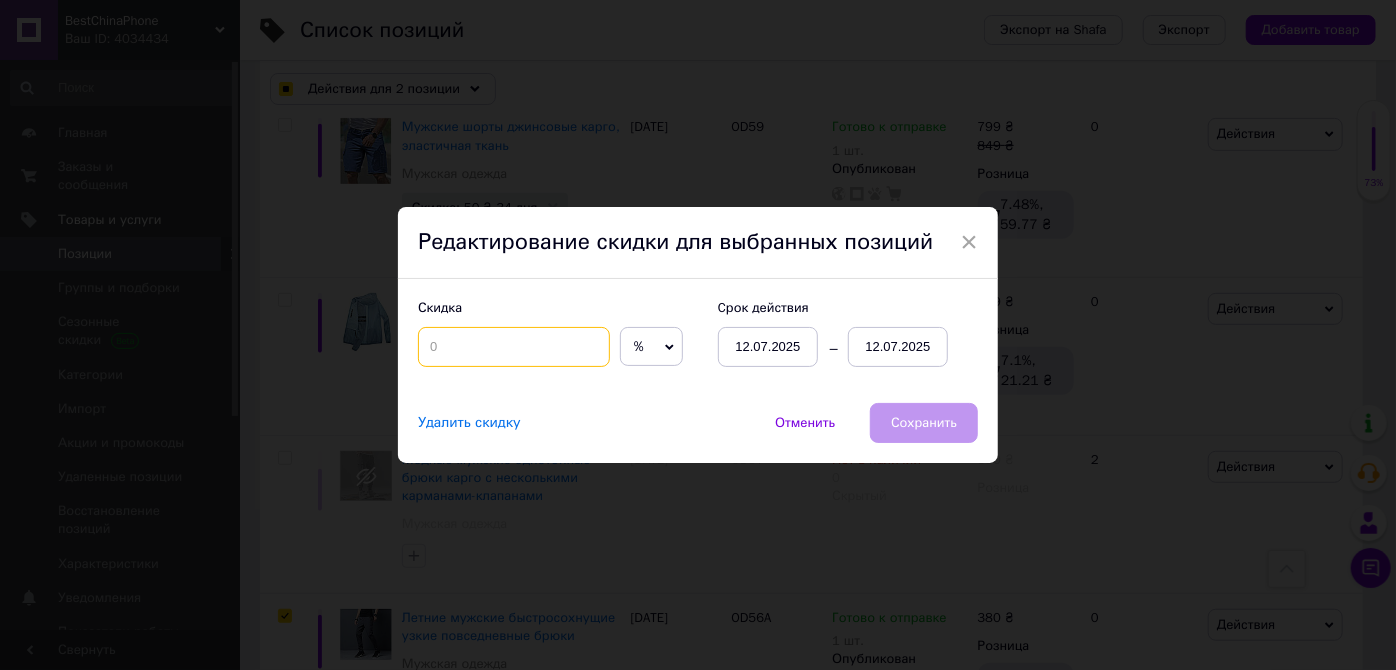 checkbox on "true" 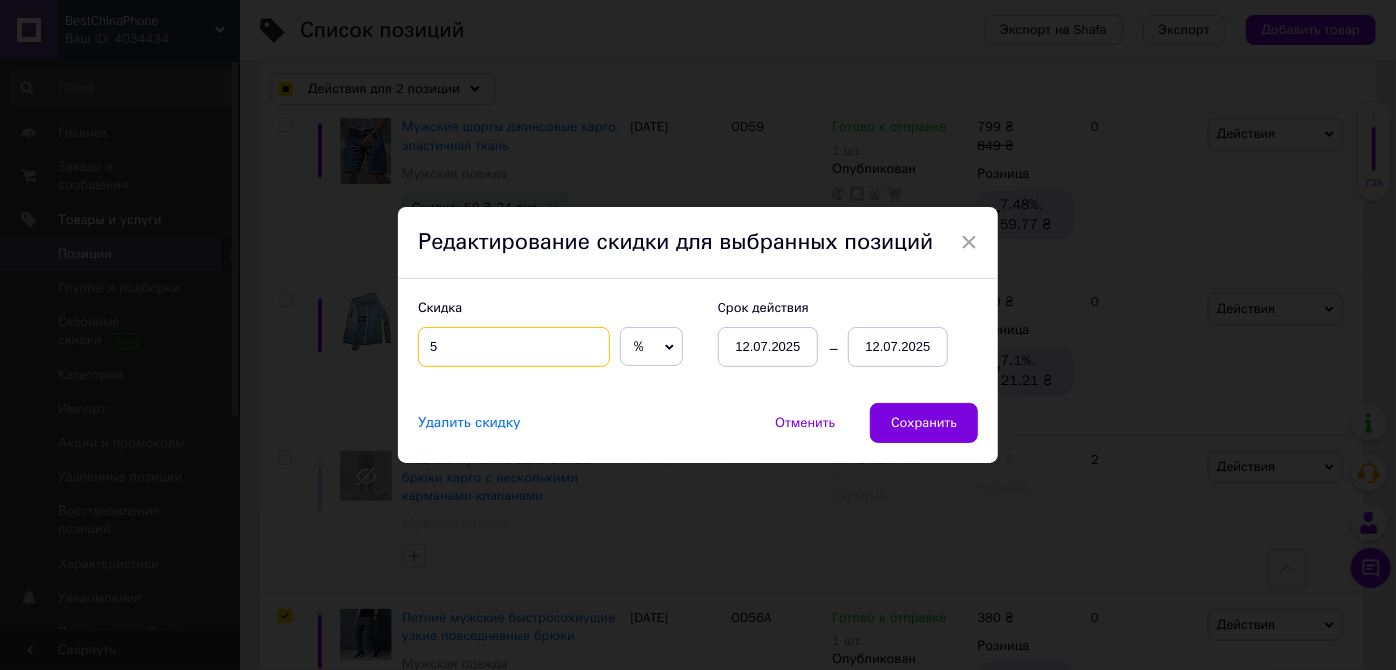 type on "5" 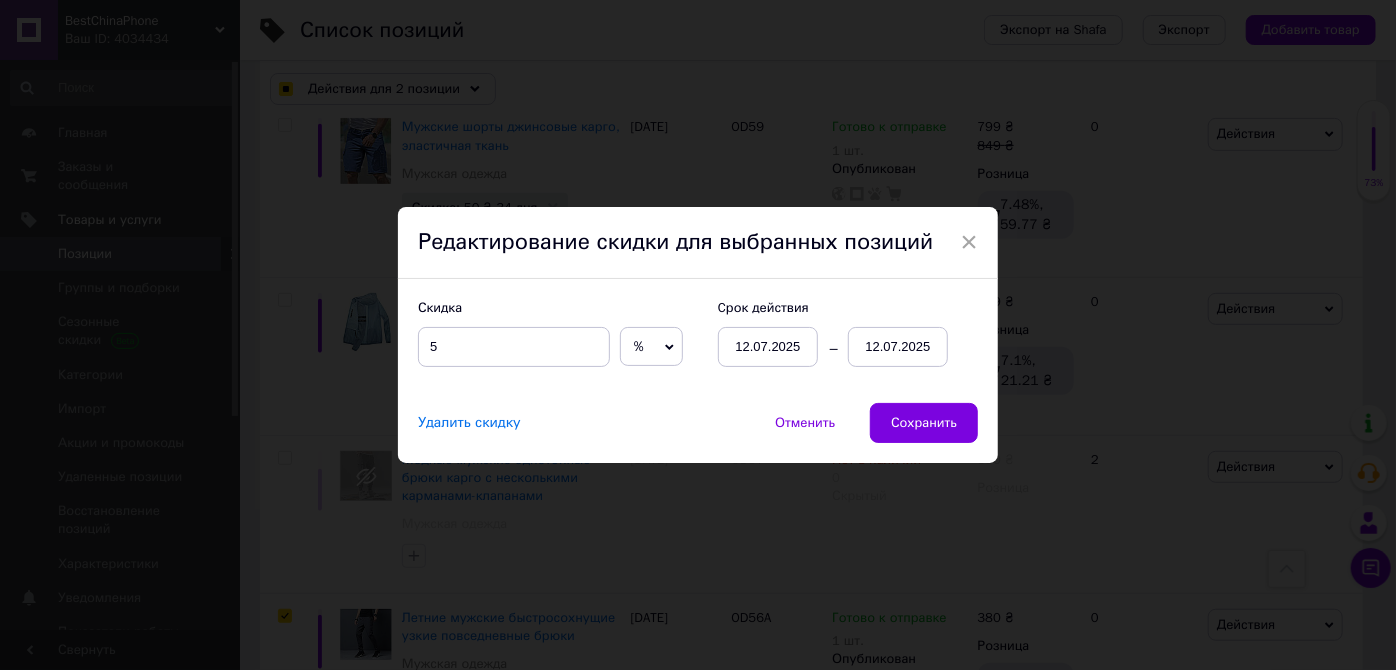 click on "12.07.2025" at bounding box center (898, 347) 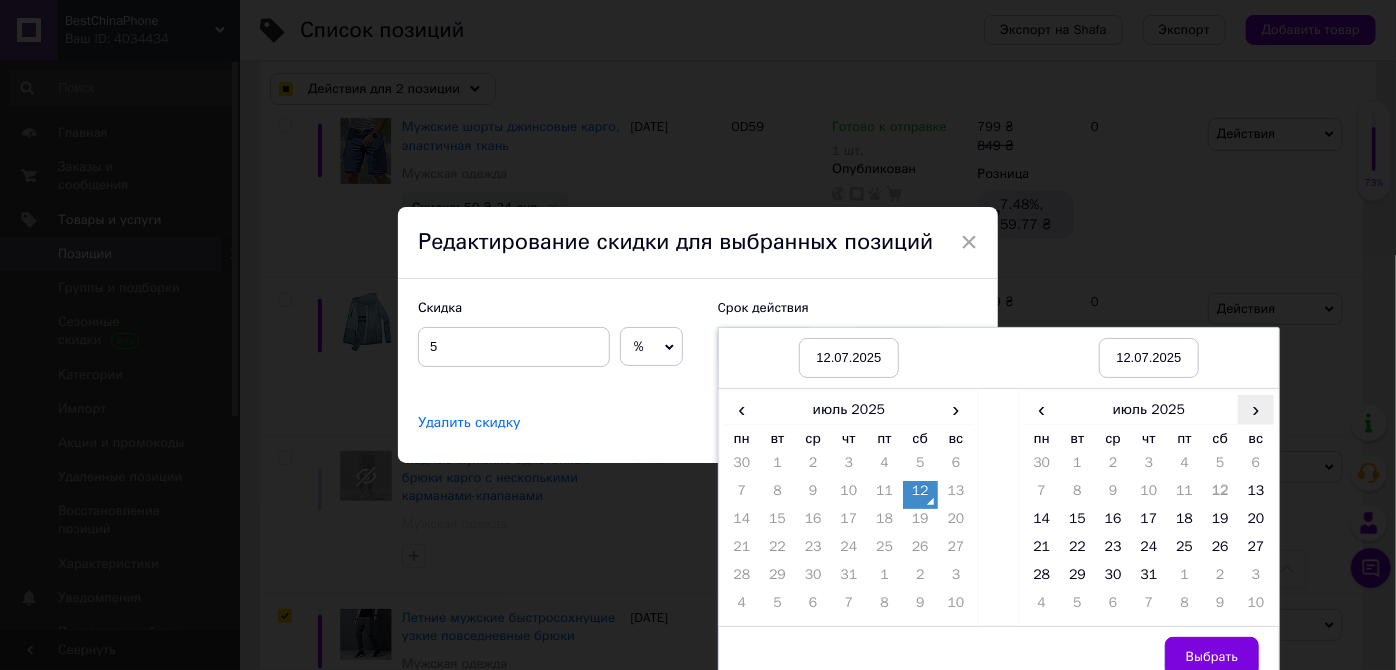 click on "›" at bounding box center (1256, 409) 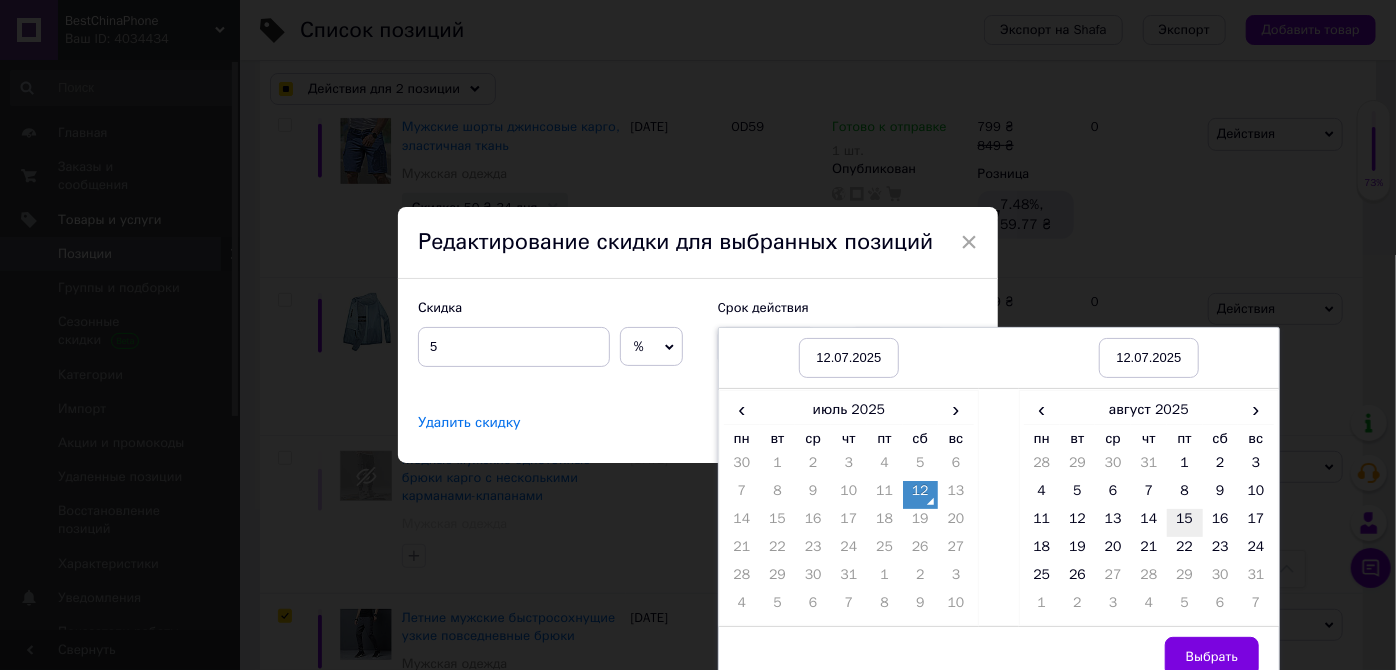 click on "15" at bounding box center [1185, 523] 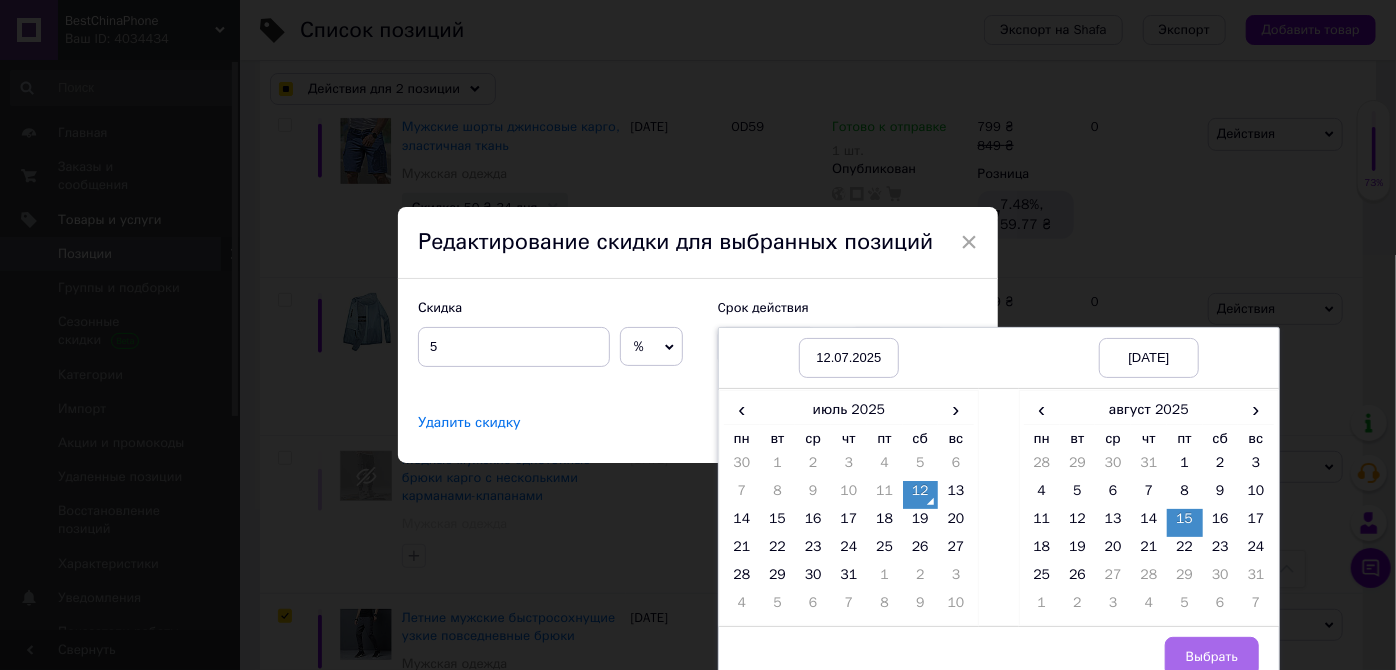 click on "Выбрать" at bounding box center [1212, 657] 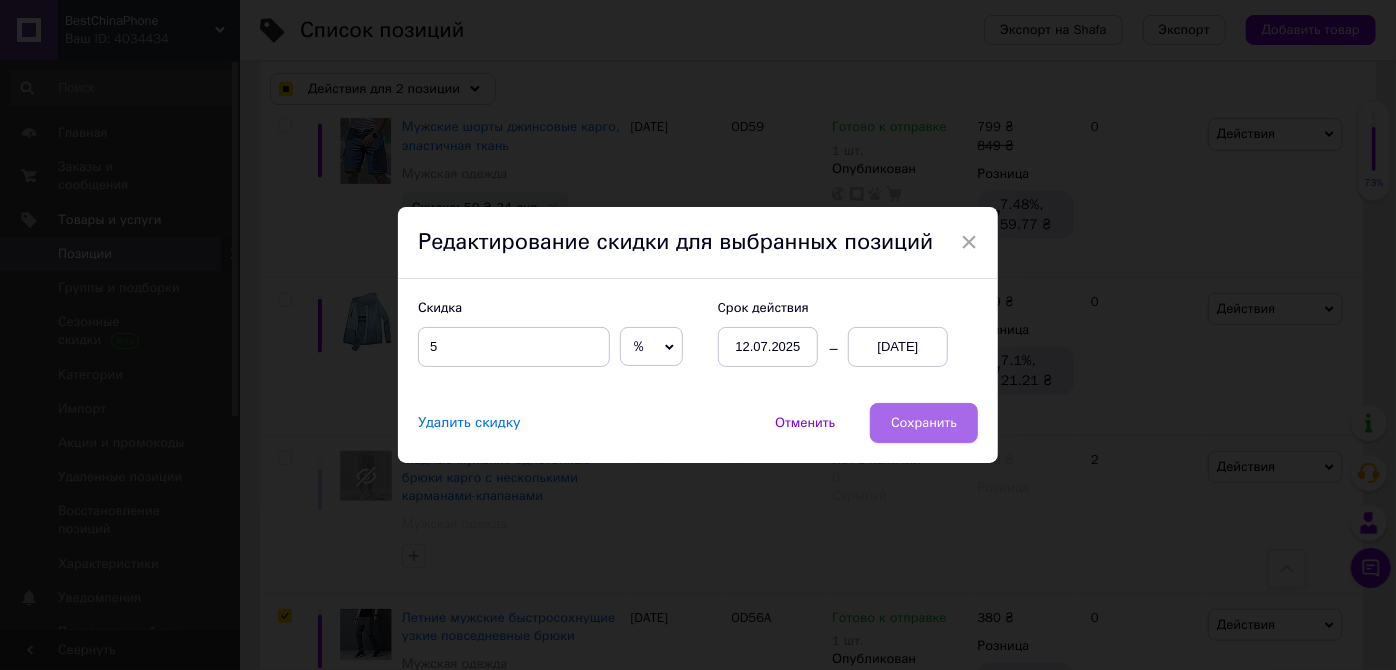 click on "Сохранить" at bounding box center [924, 423] 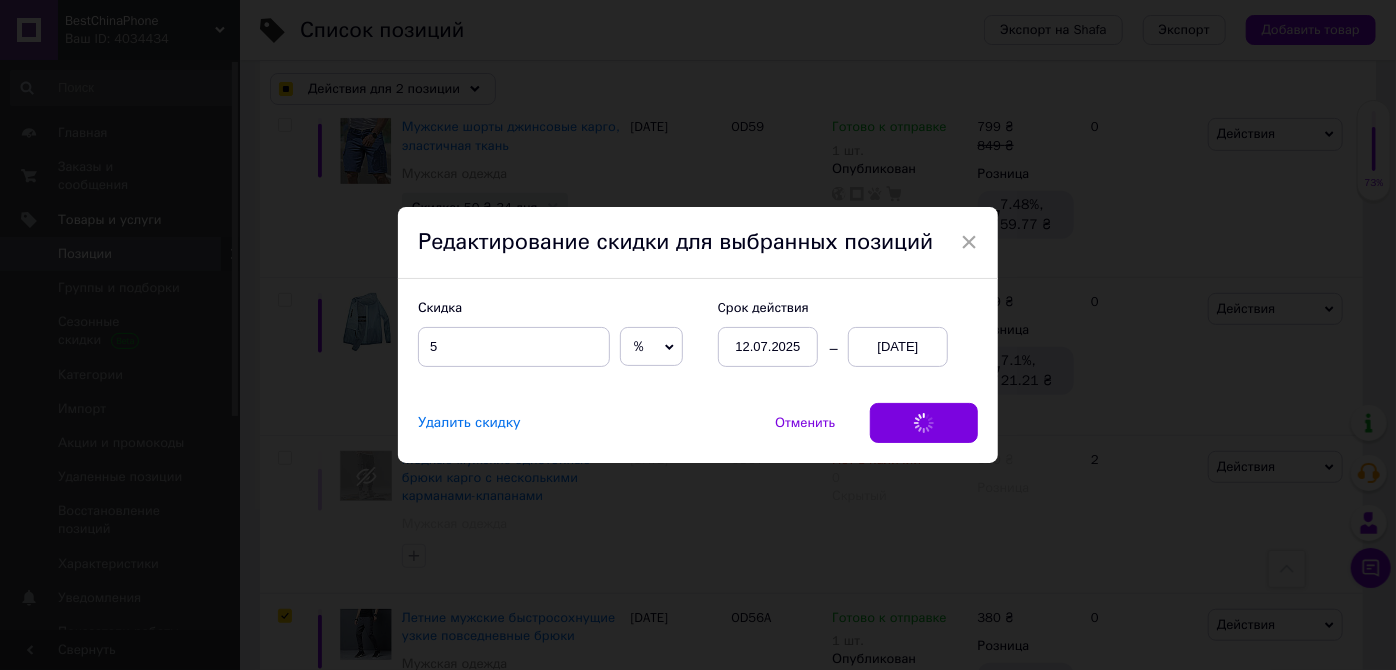checkbox on "true" 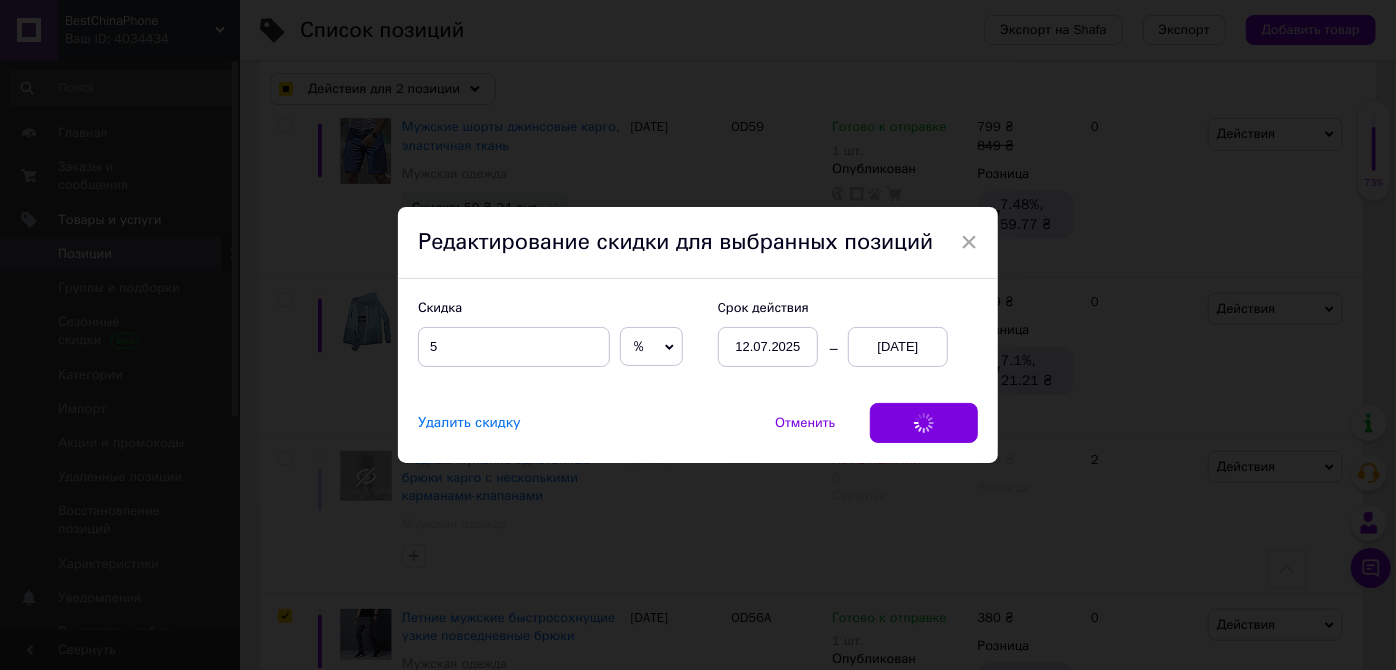 checkbox on "true" 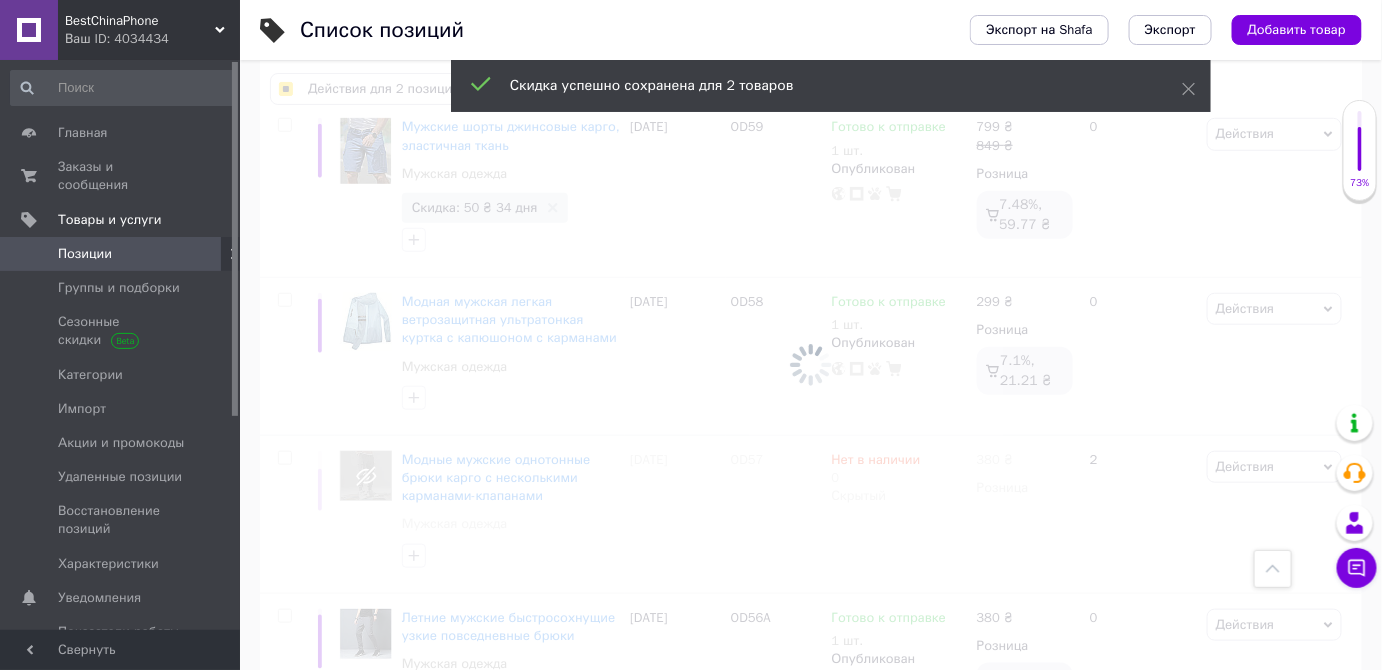 checkbox on "false" 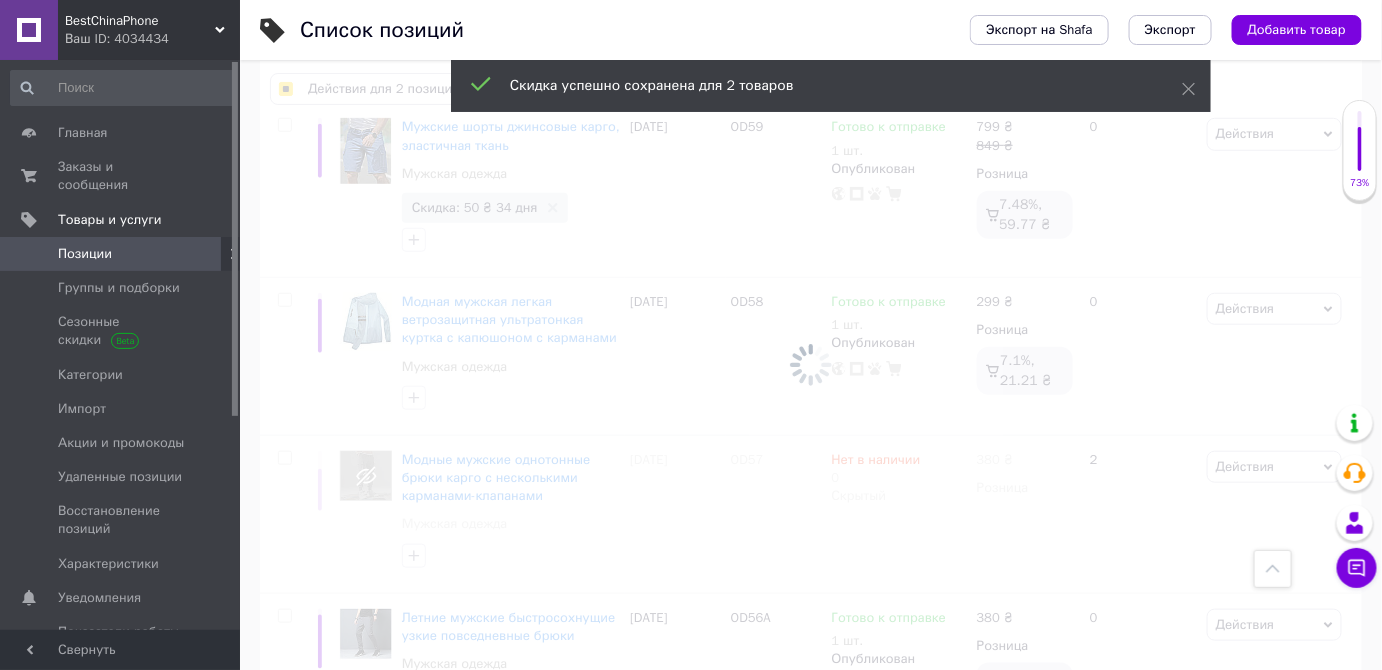 checkbox on "false" 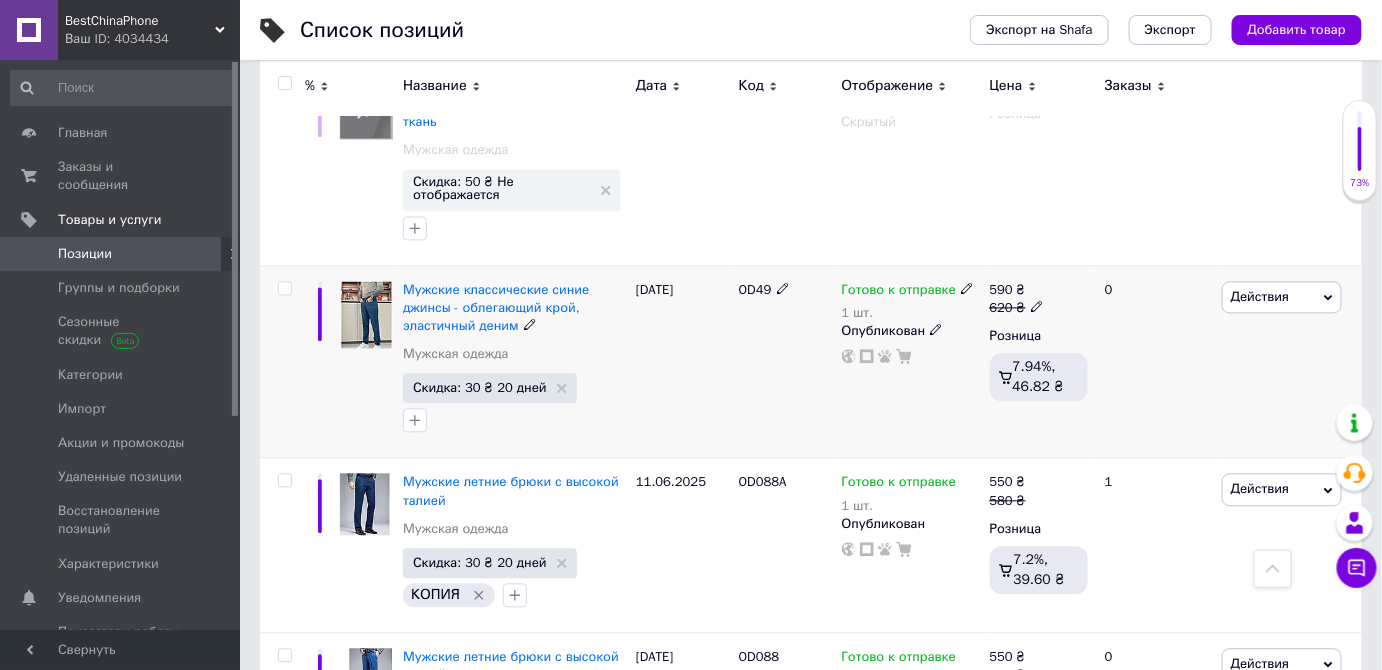 scroll, scrollTop: 1272, scrollLeft: 0, axis: vertical 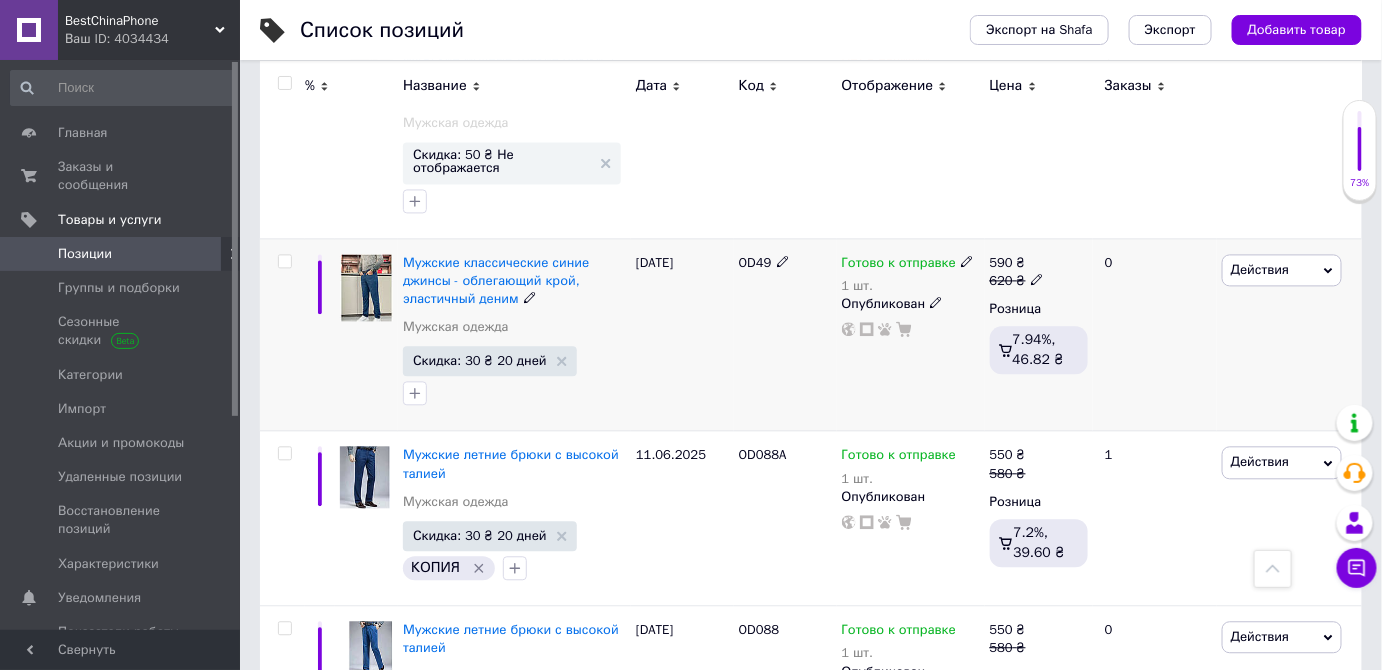 click at bounding box center [284, 261] 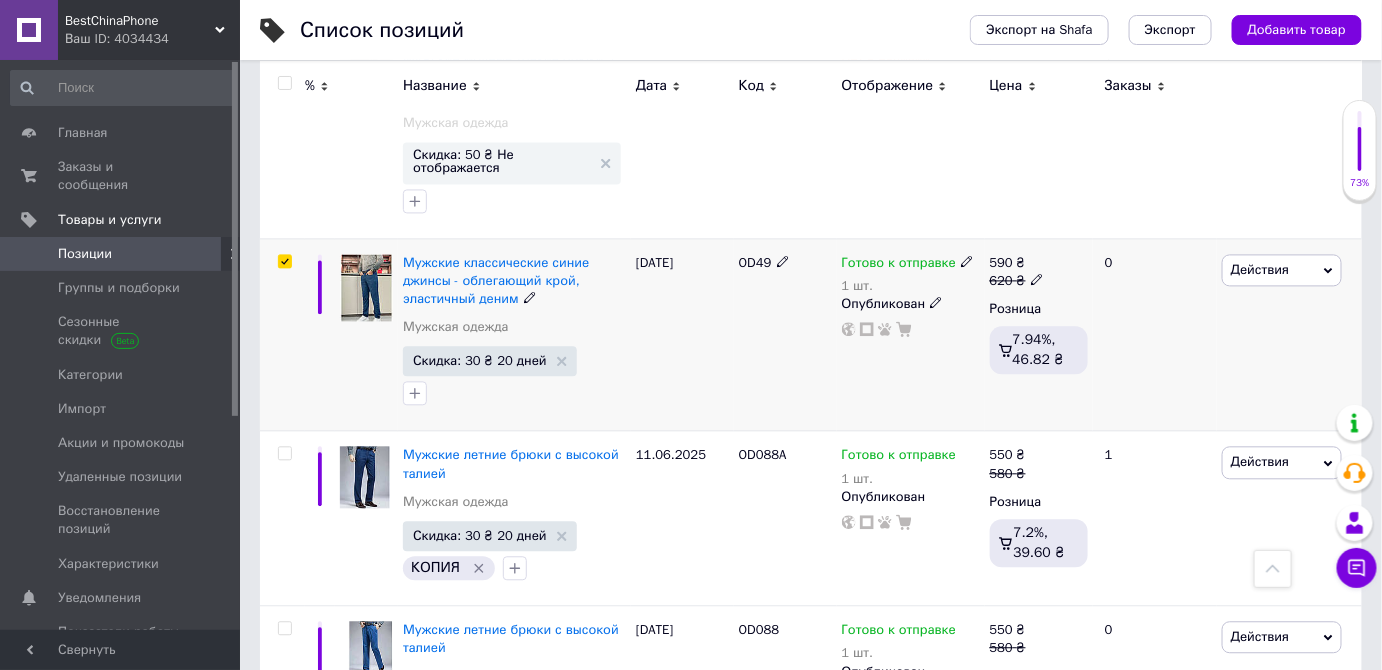 checkbox on "true" 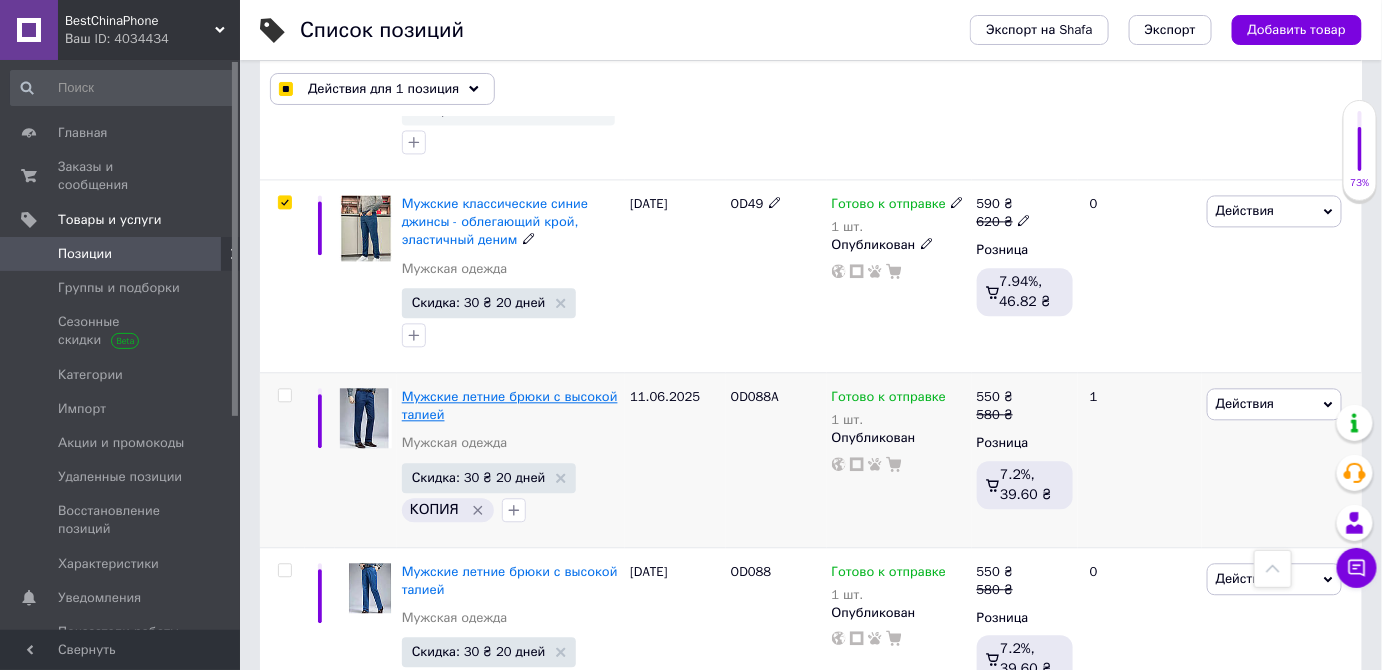 scroll, scrollTop: 1362, scrollLeft: 0, axis: vertical 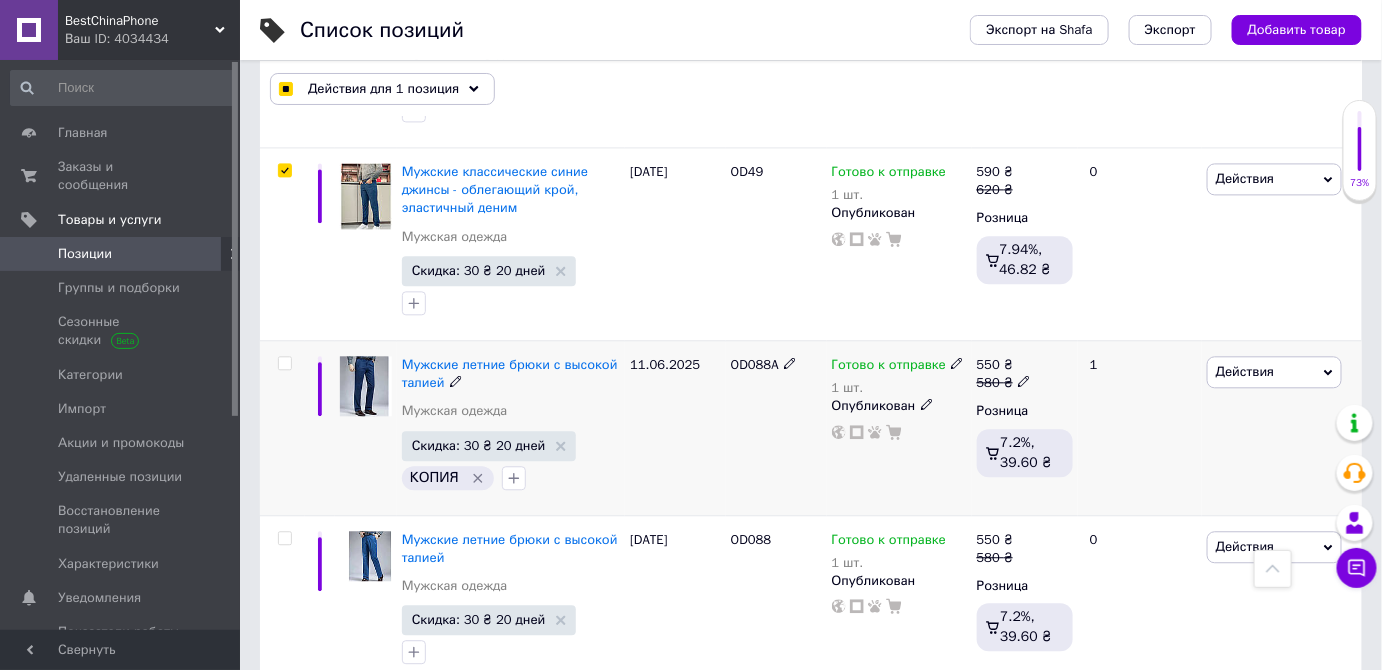 click at bounding box center (284, 363) 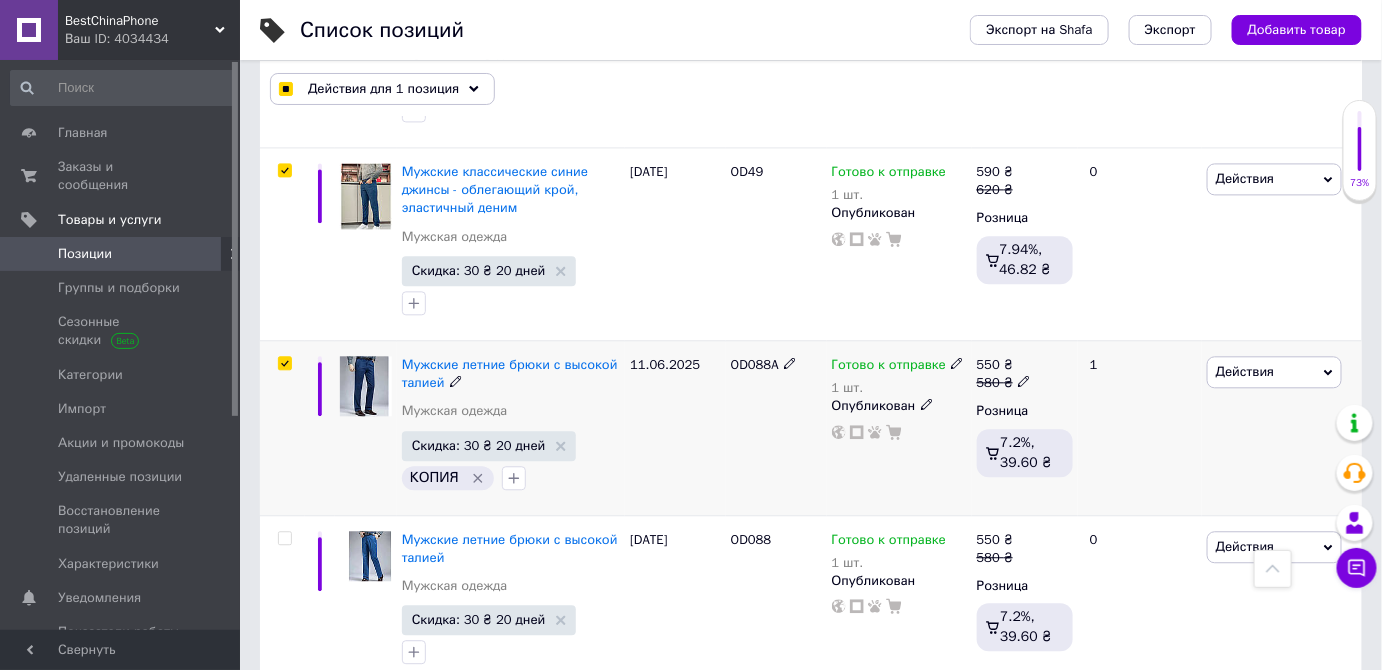 checkbox on "true" 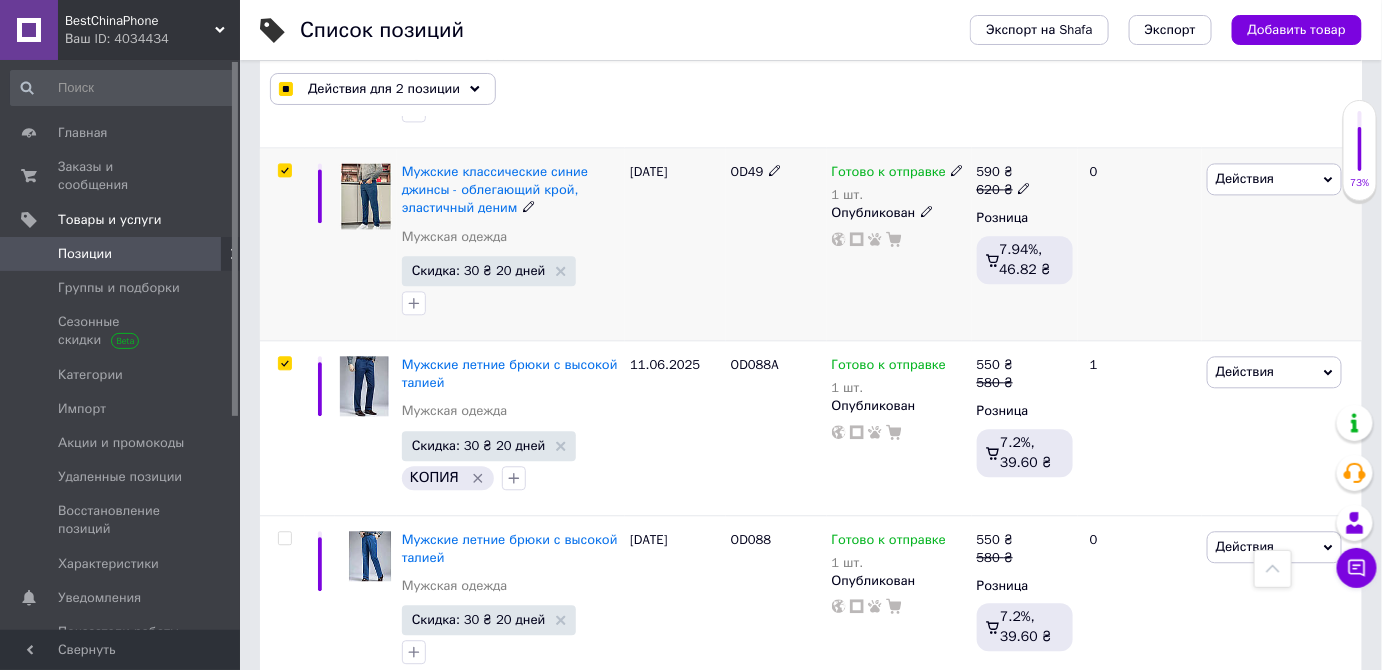 scroll, scrollTop: 1544, scrollLeft: 0, axis: vertical 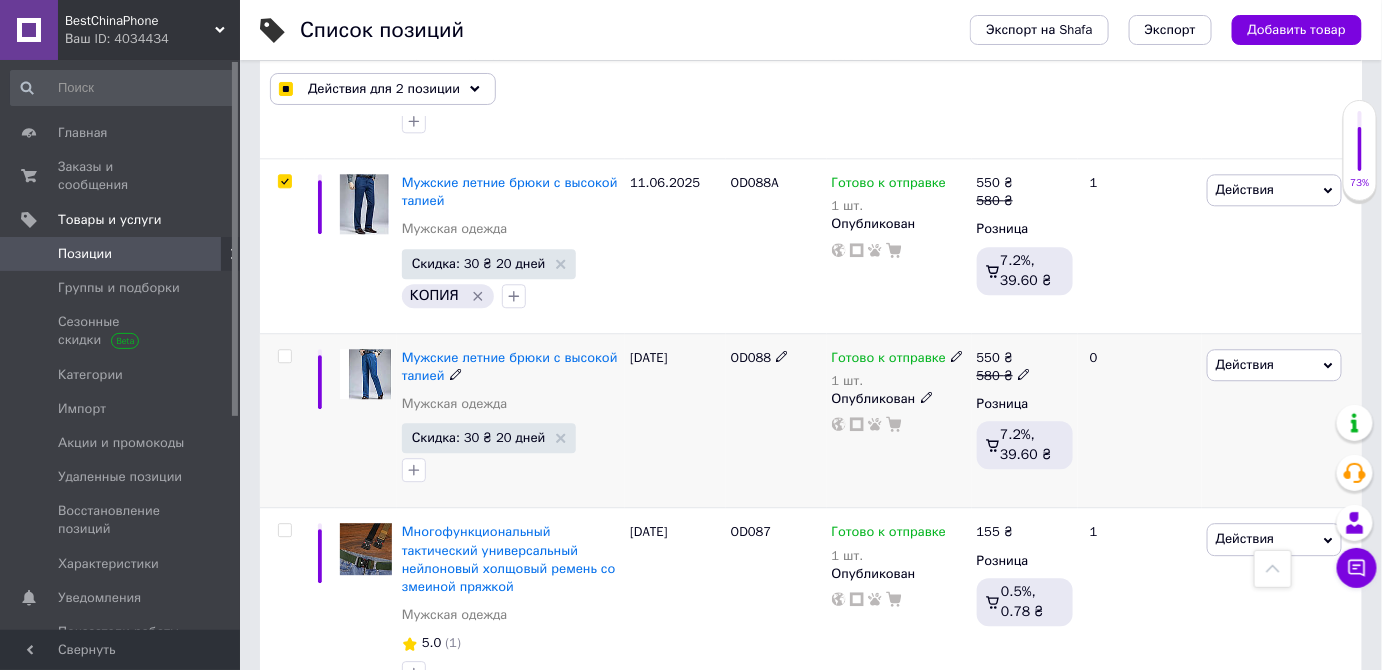 click at bounding box center [284, 356] 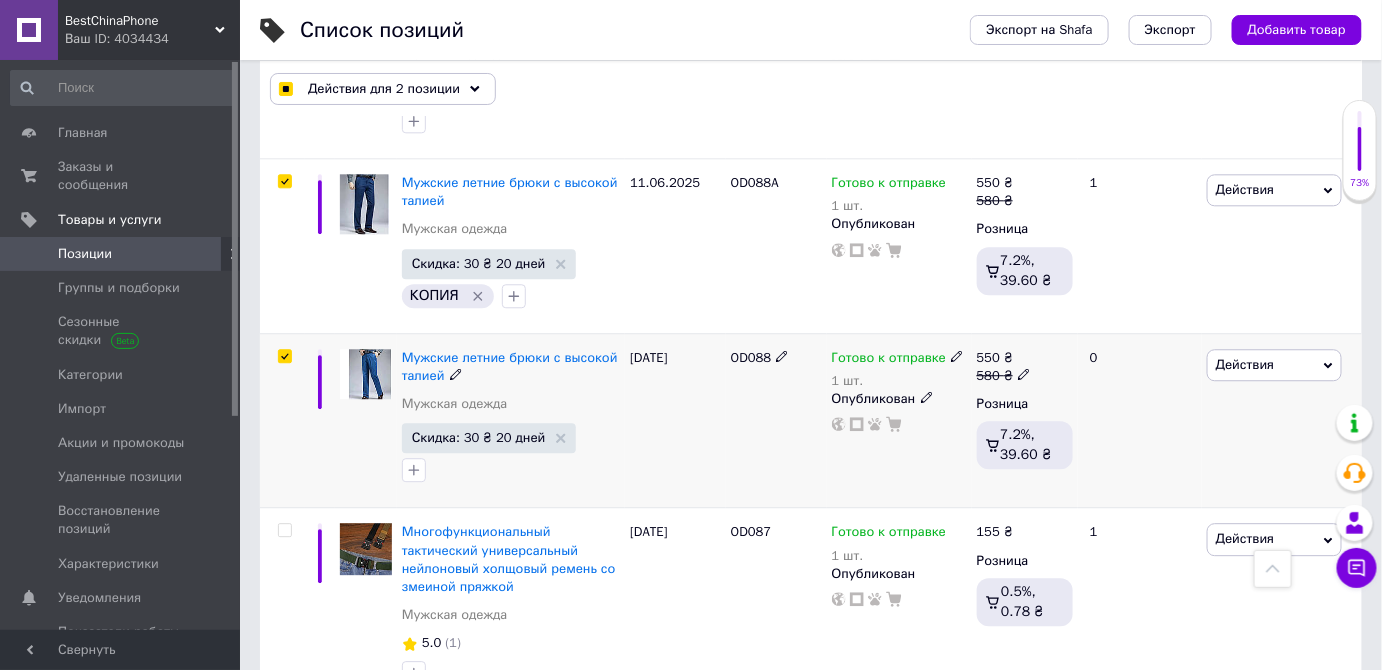 checkbox on "true" 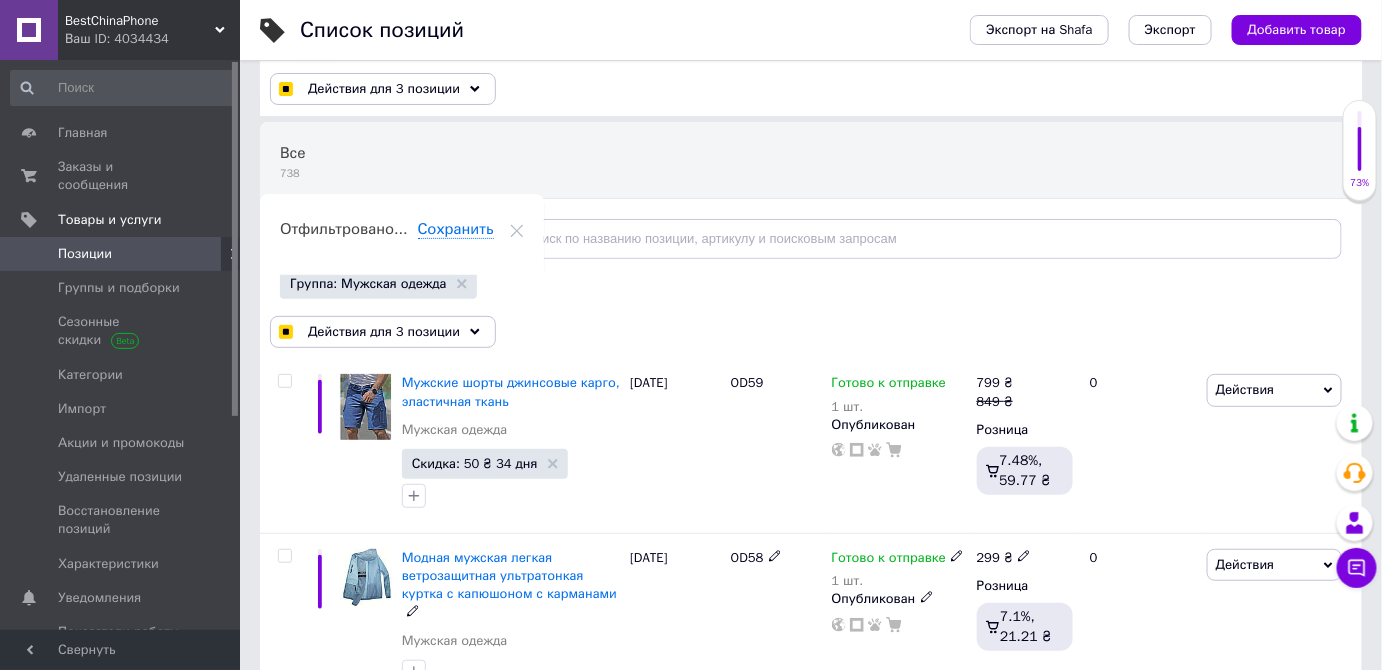 scroll, scrollTop: 0, scrollLeft: 0, axis: both 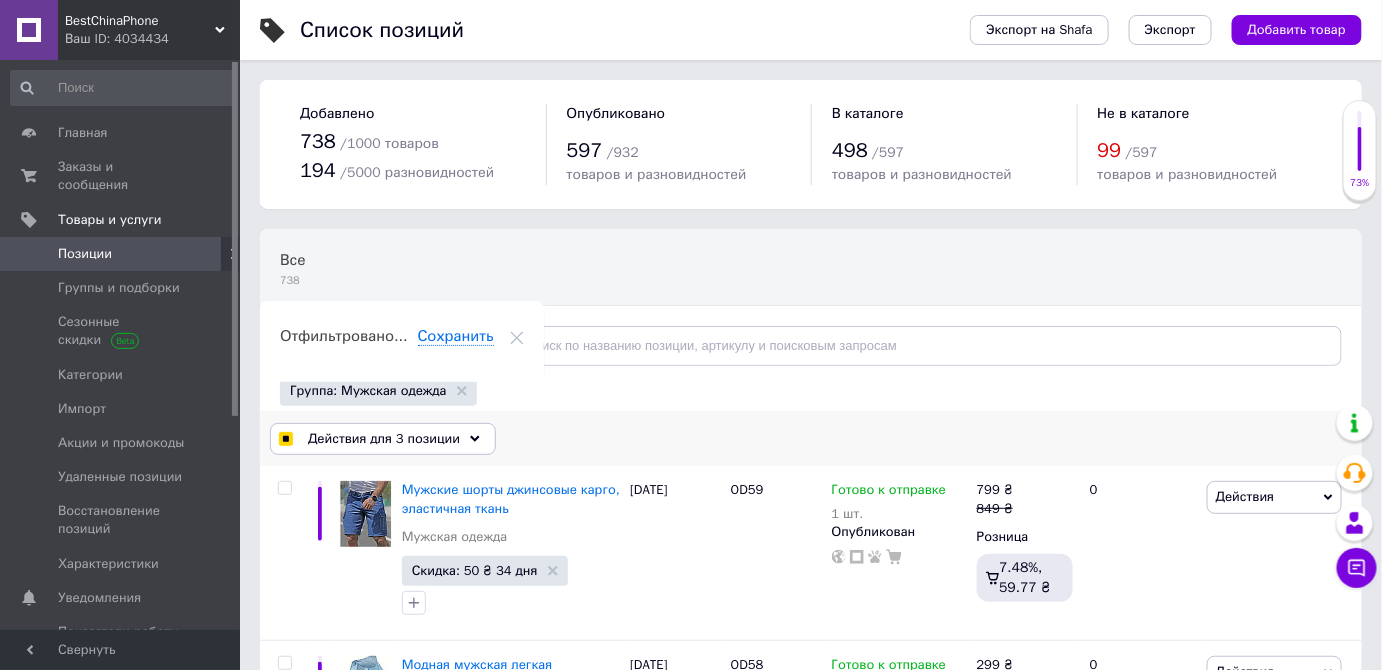 click on "Действия для 3 позиции" at bounding box center (383, 439) 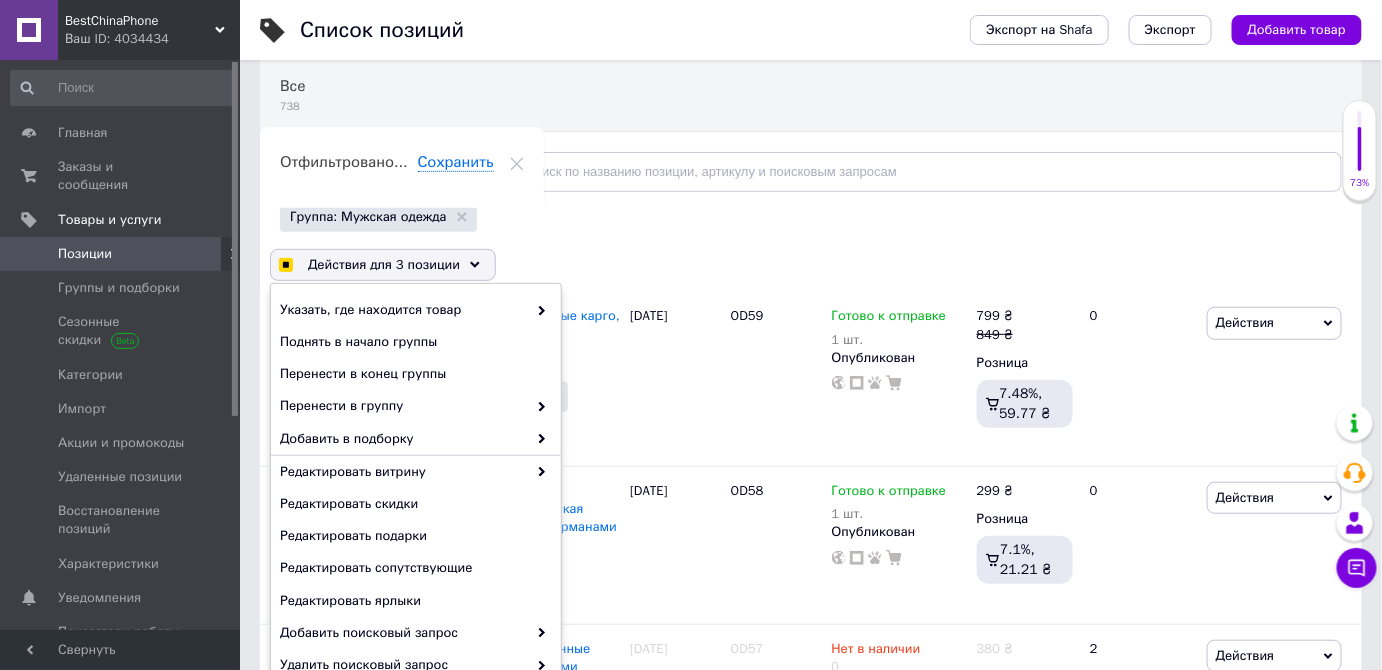 scroll, scrollTop: 181, scrollLeft: 0, axis: vertical 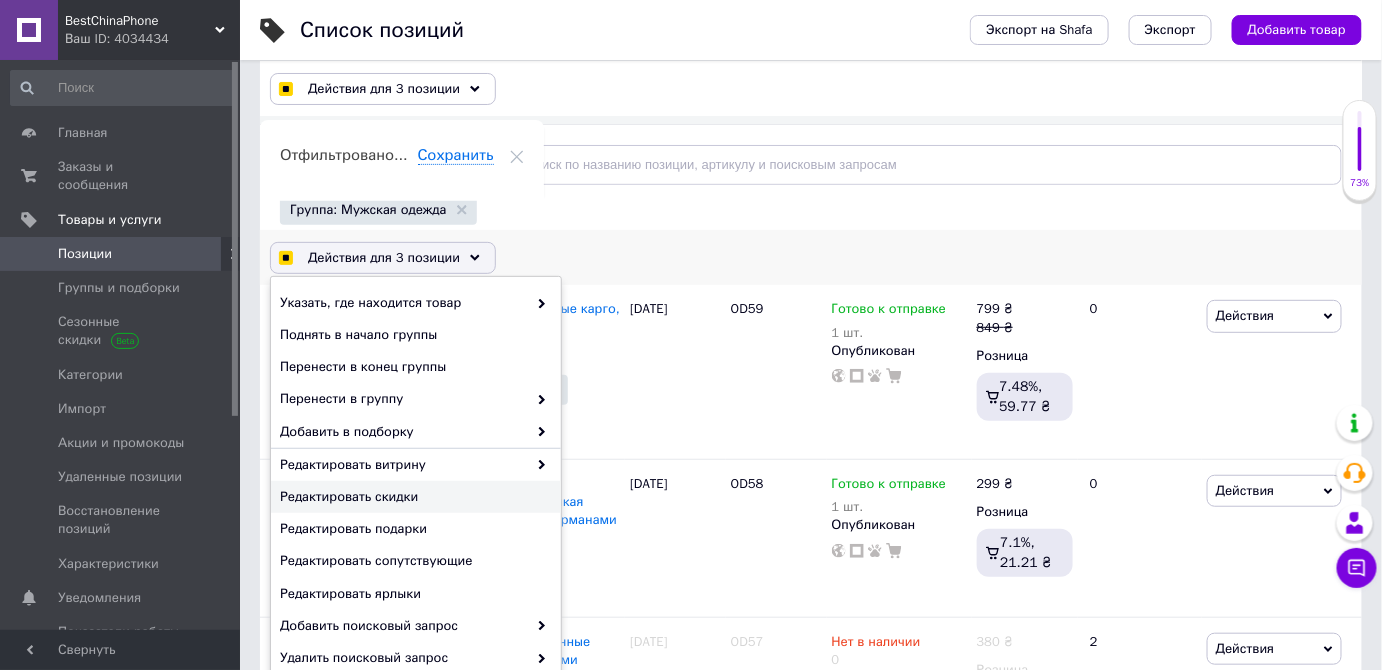 click on "Редактировать скидки" at bounding box center [413, 497] 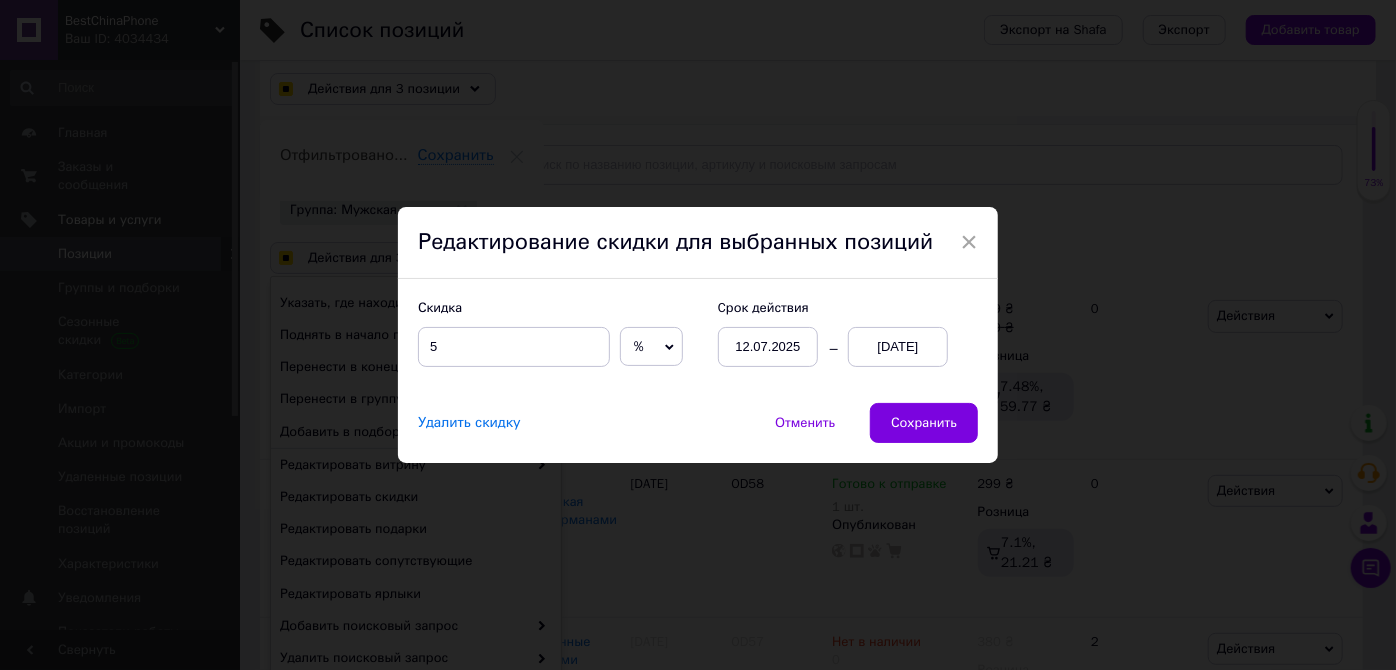 click on "%" at bounding box center (651, 347) 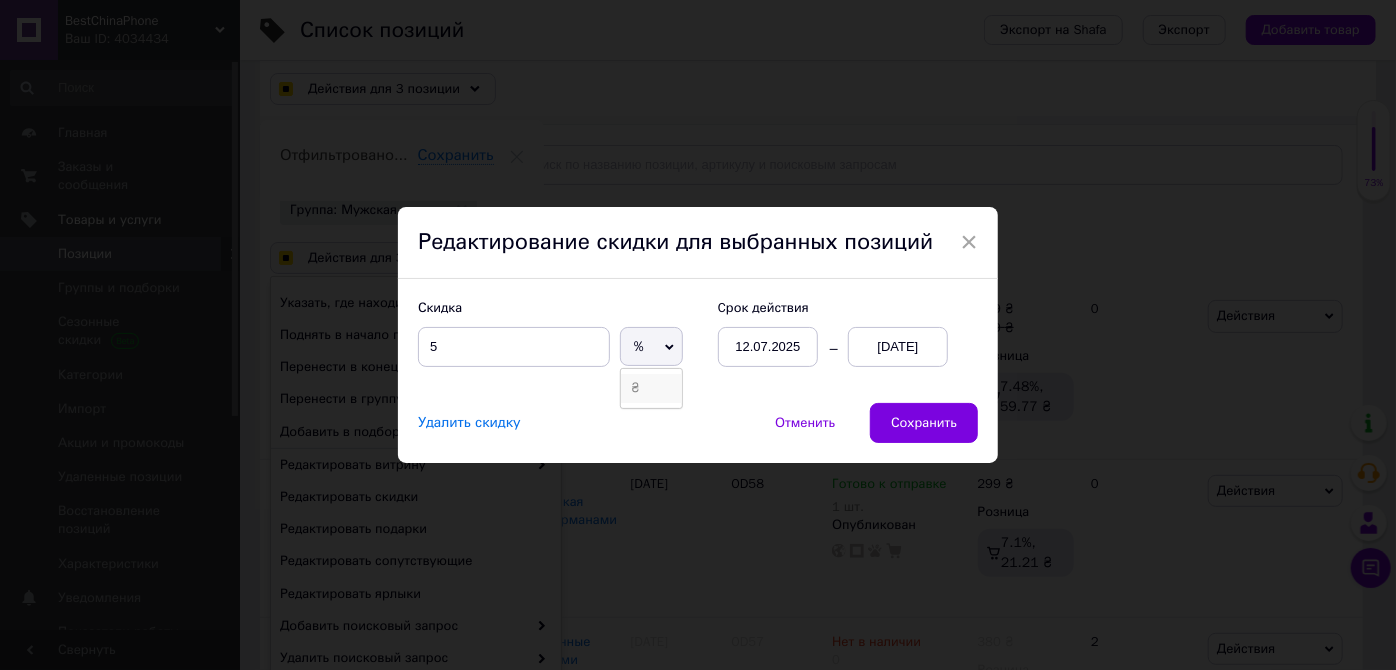 click on "₴" at bounding box center [651, 388] 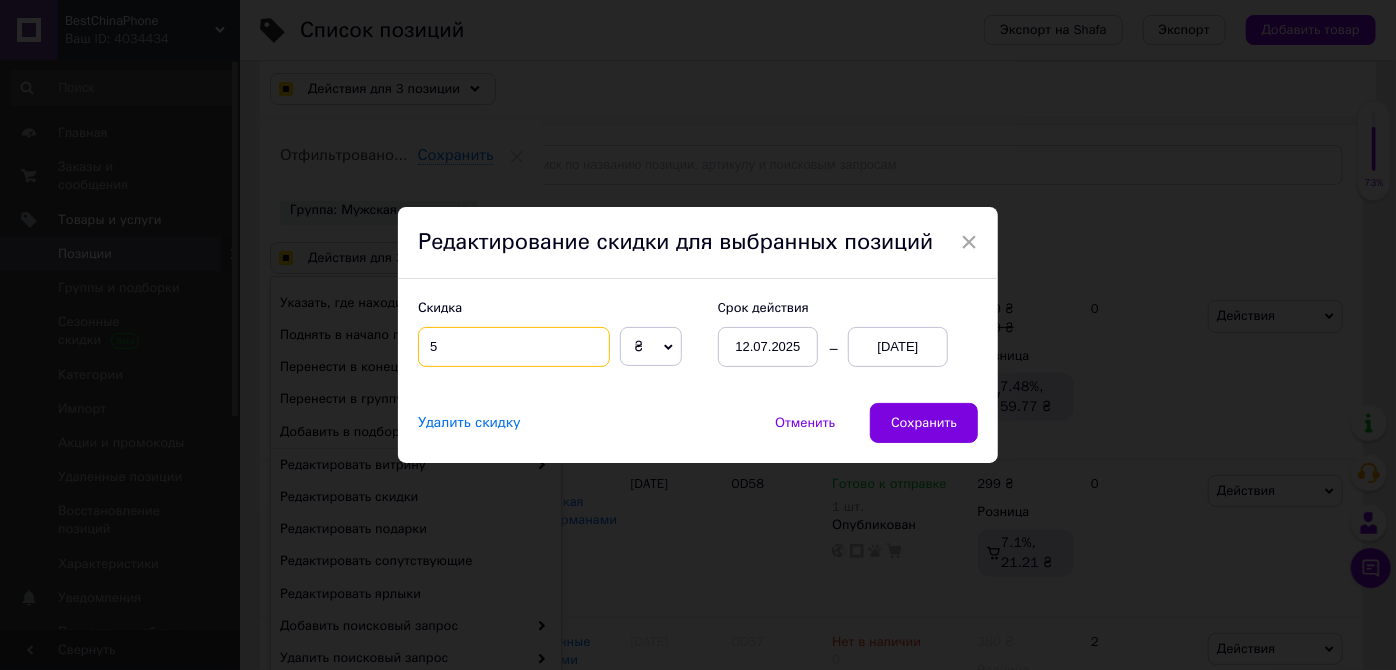 drag, startPoint x: 458, startPoint y: 342, endPoint x: 416, endPoint y: 336, distance: 42.426407 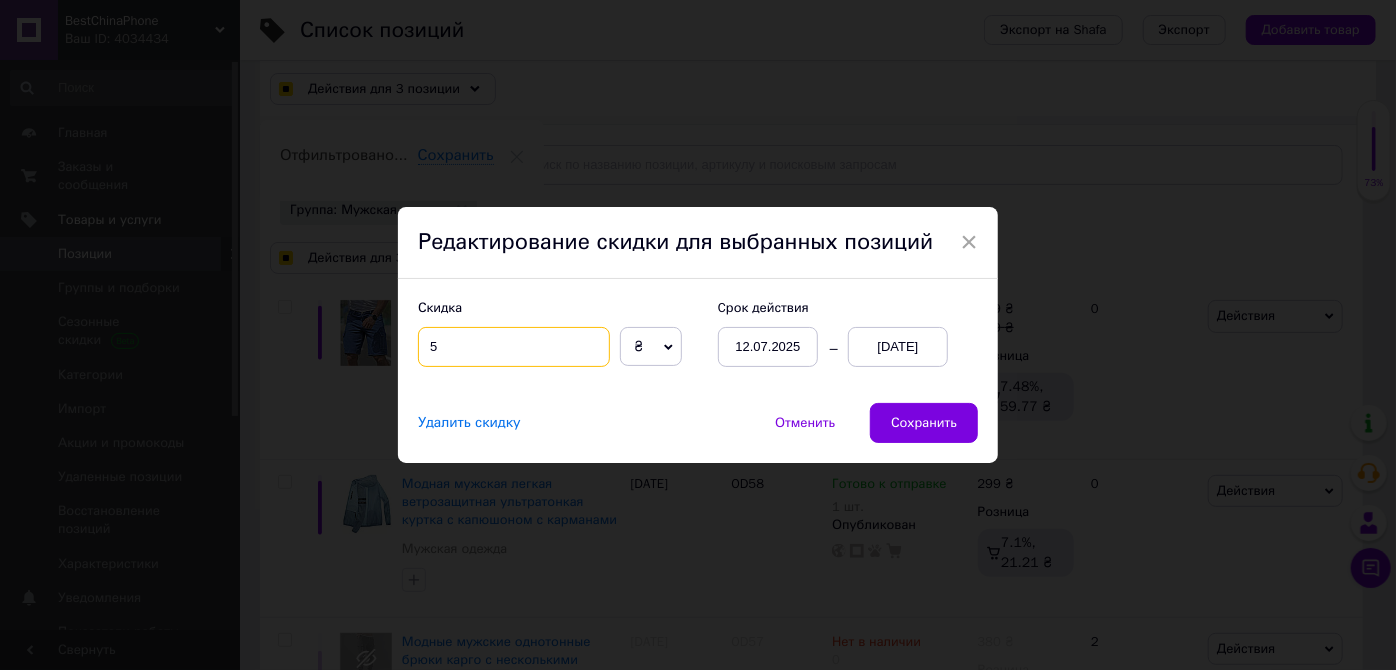 checkbox on "true" 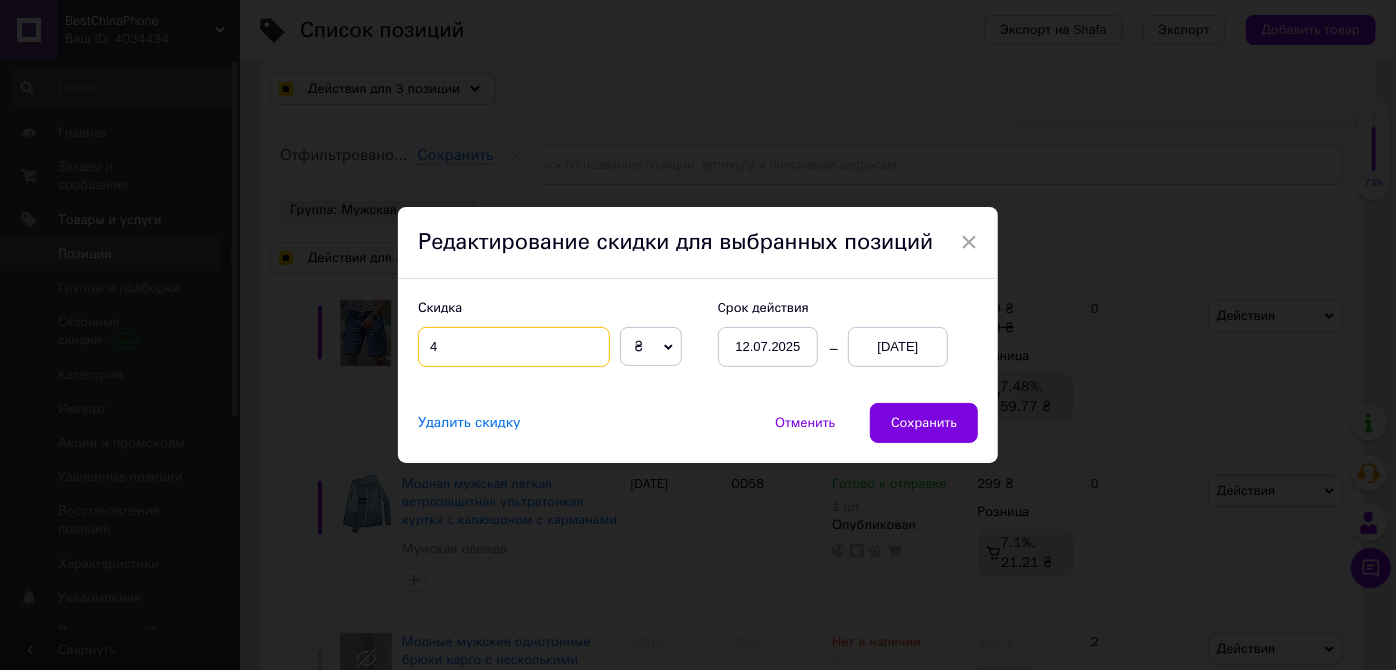 checkbox on "true" 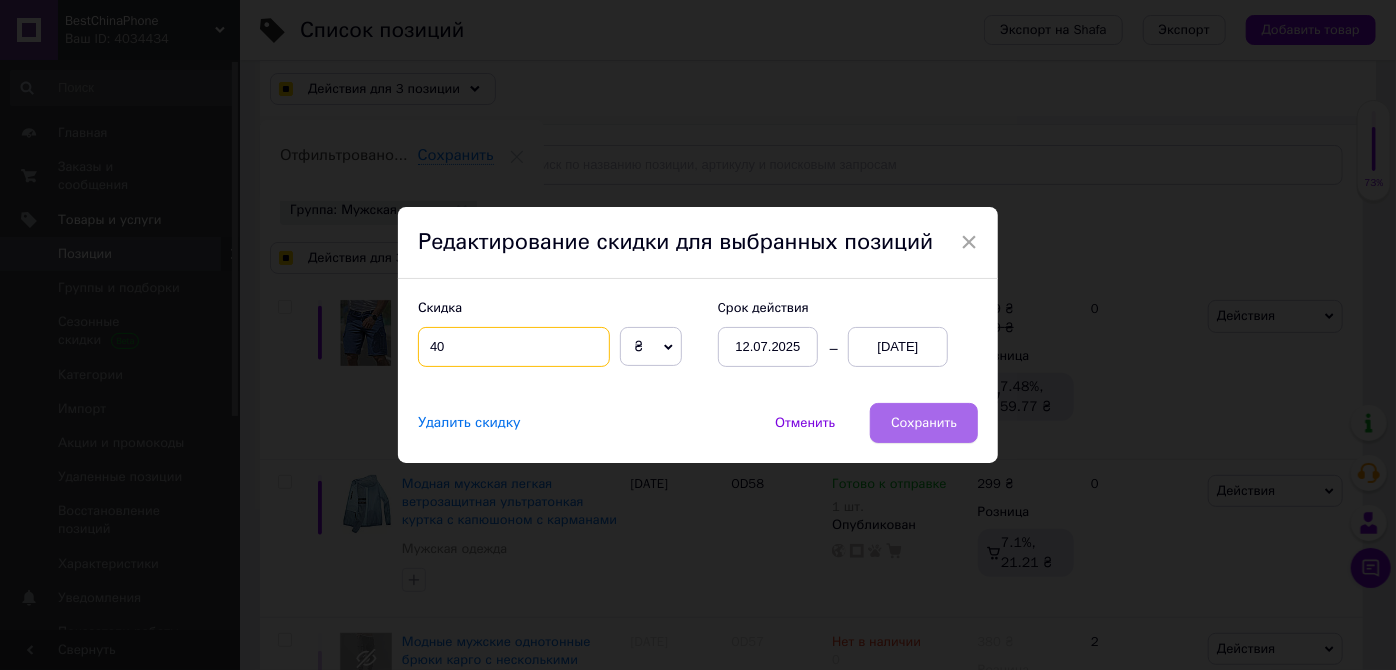 type on "40" 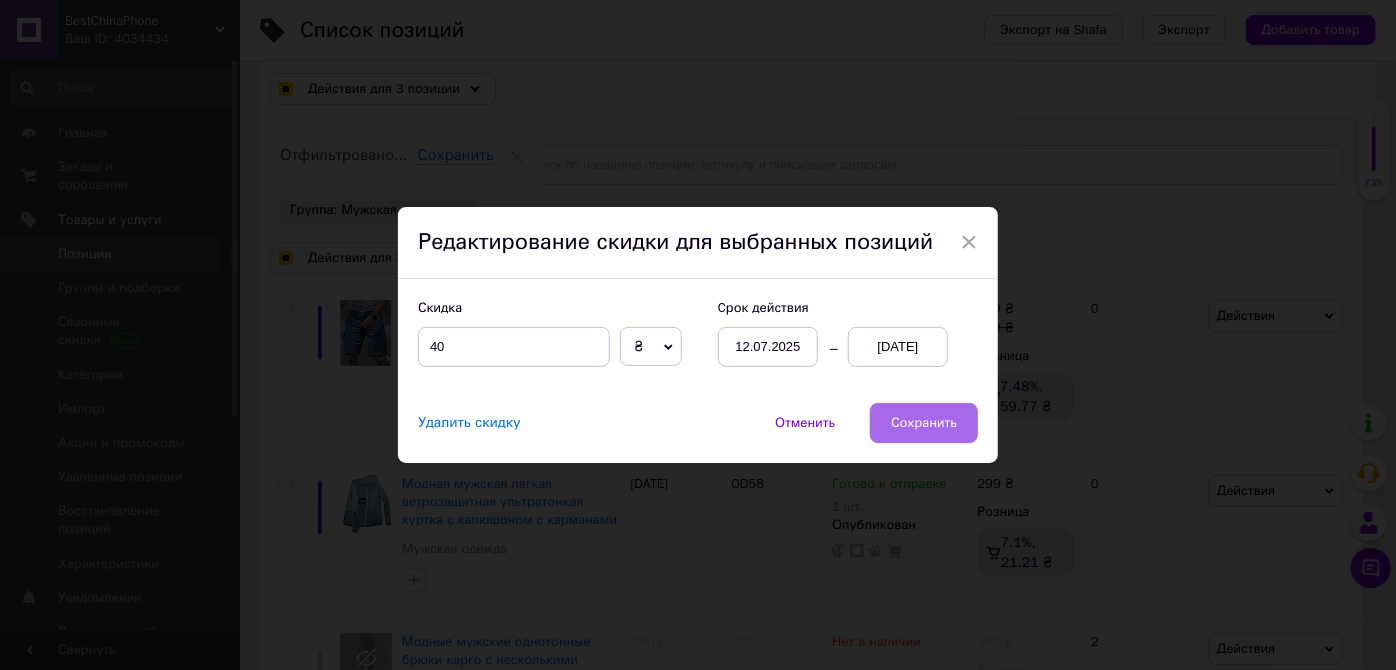 click on "Сохранить" at bounding box center (924, 423) 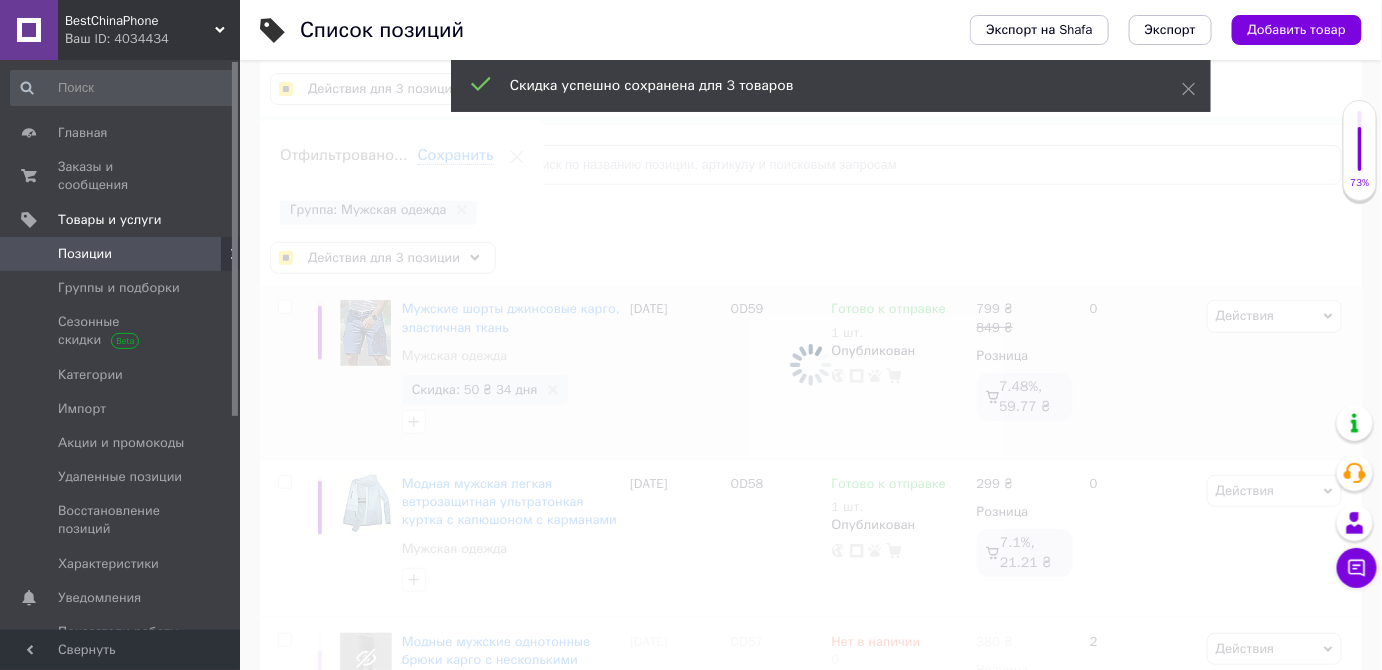 checkbox on "false" 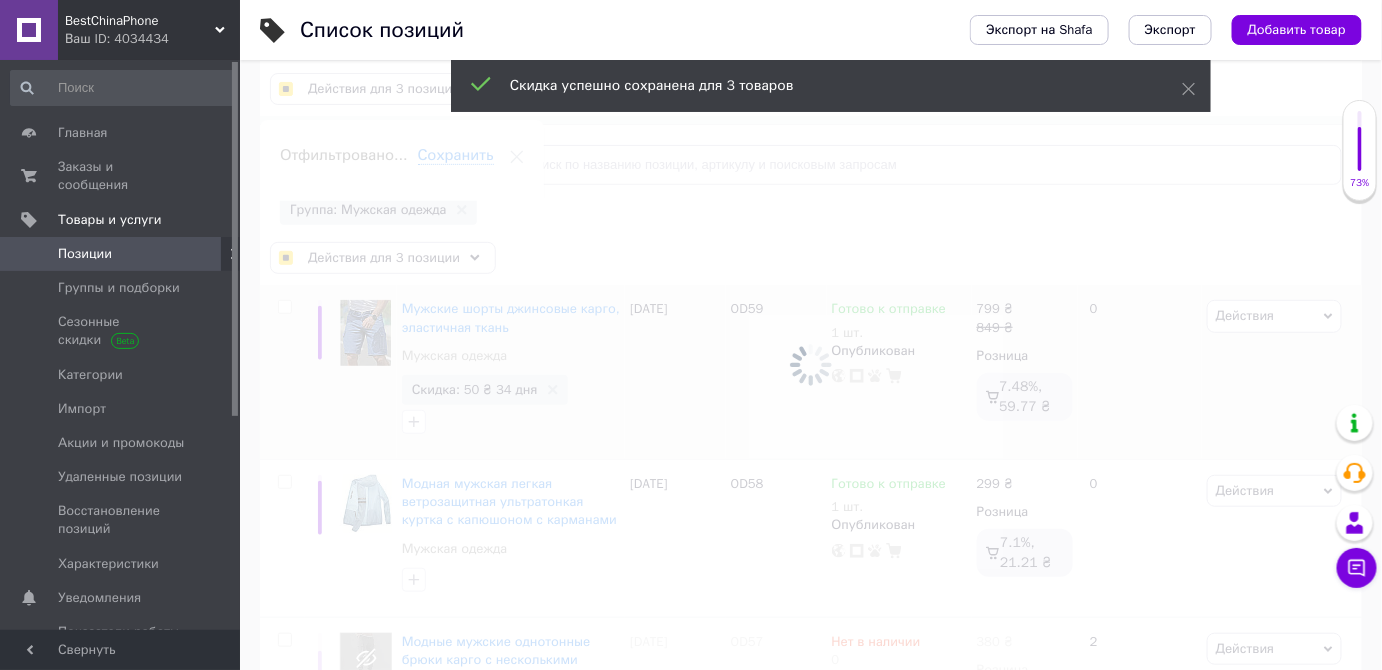 checkbox on "false" 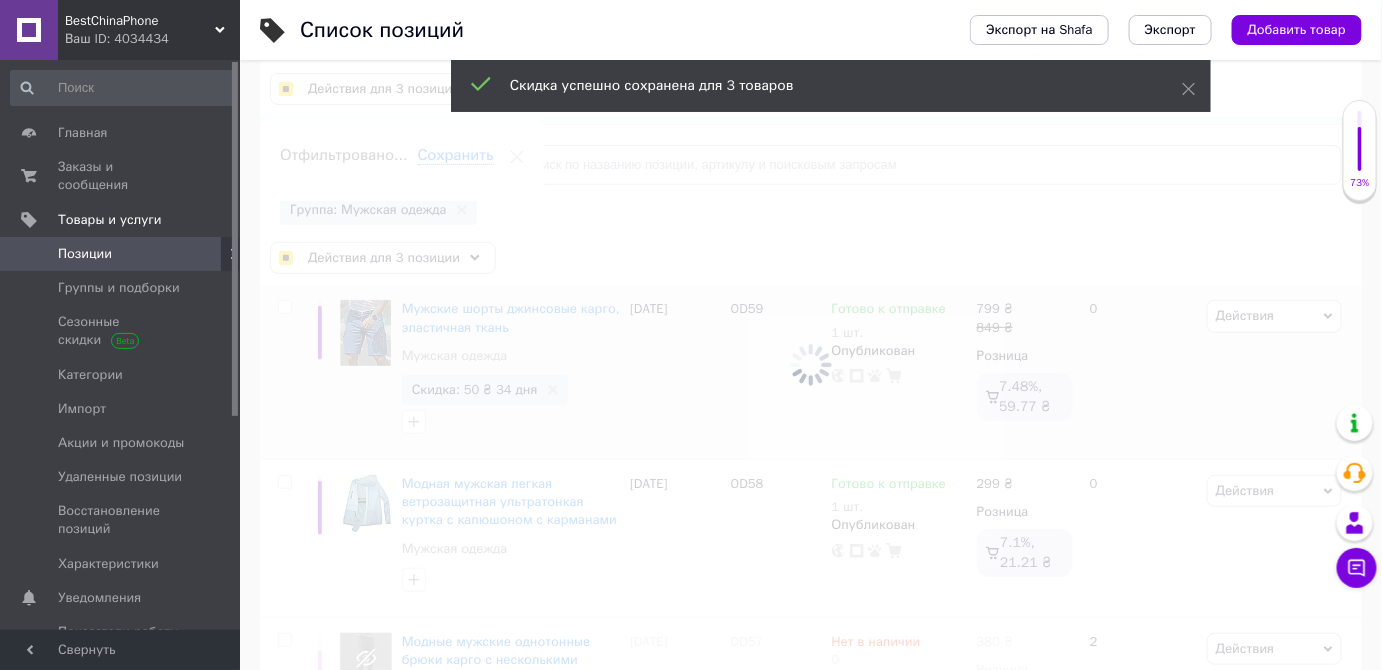 checkbox on "false" 